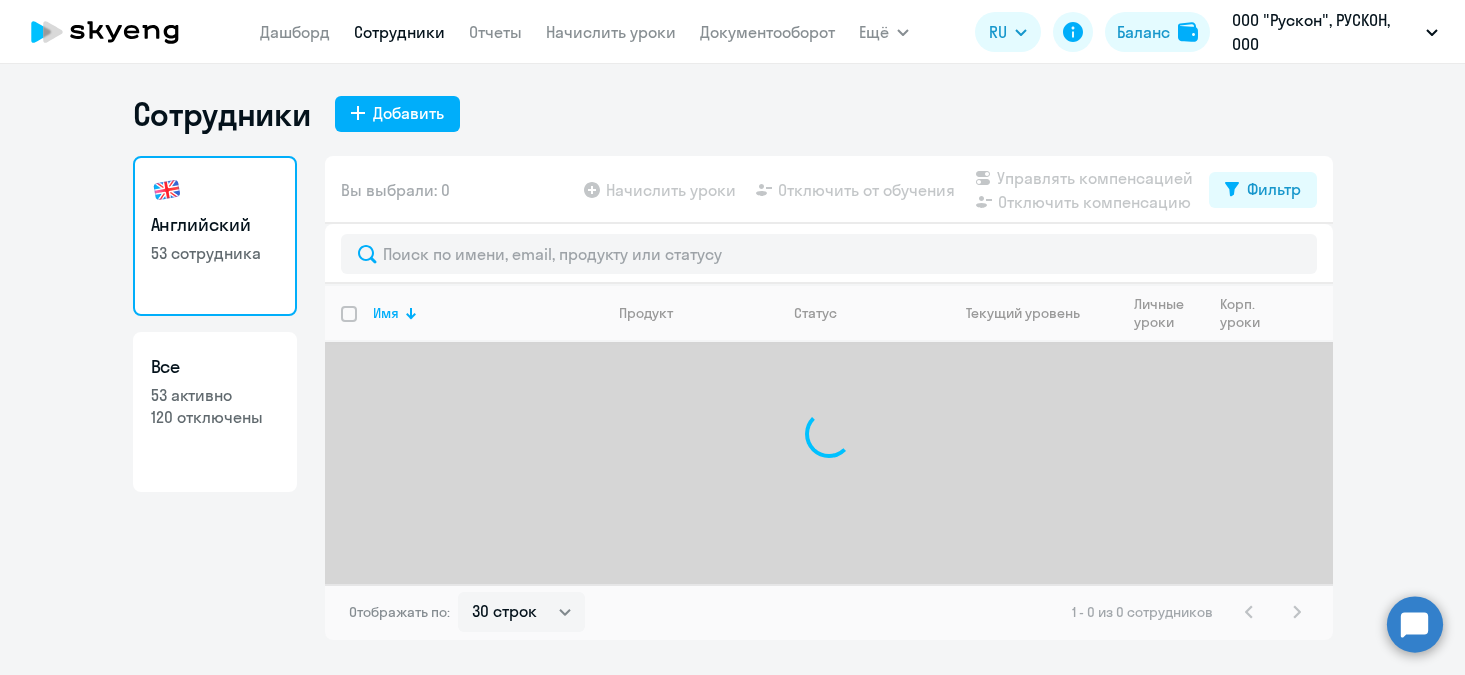 select on "30" 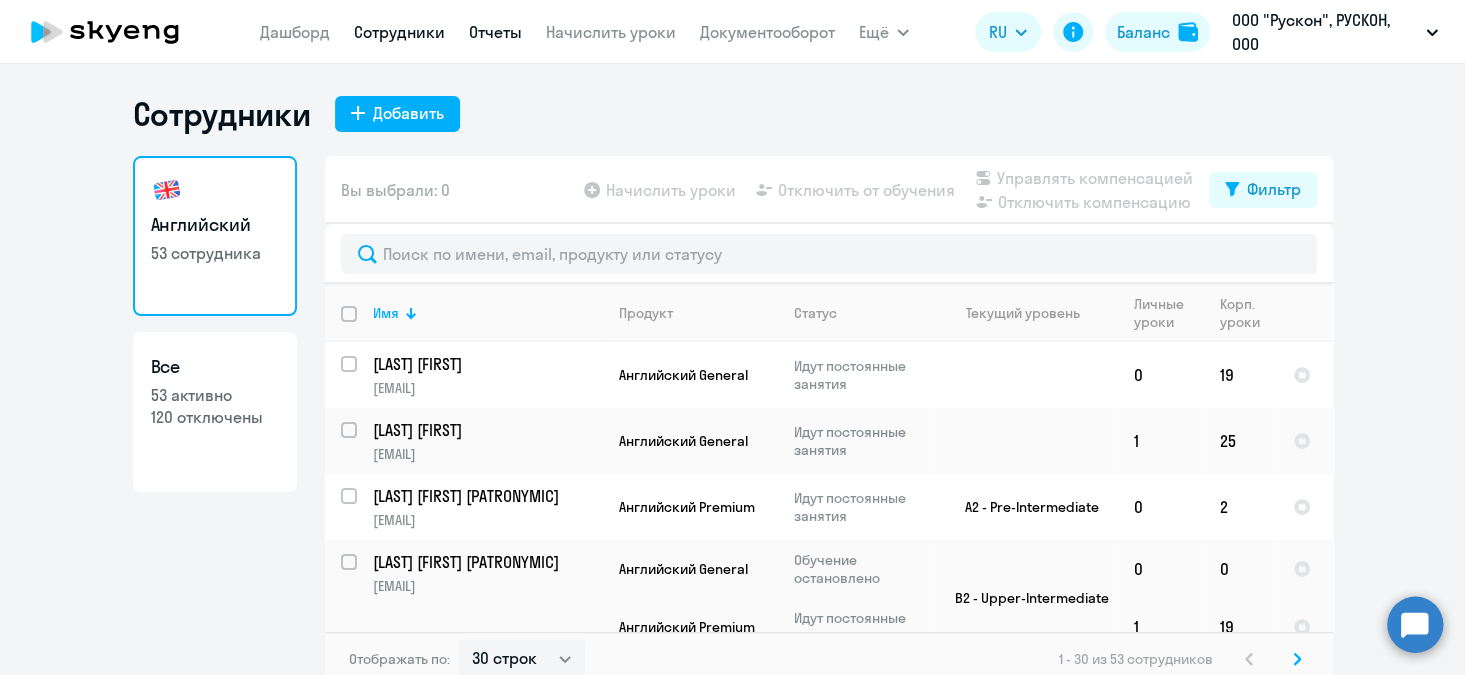 click on "Отчеты" at bounding box center (495, 32) 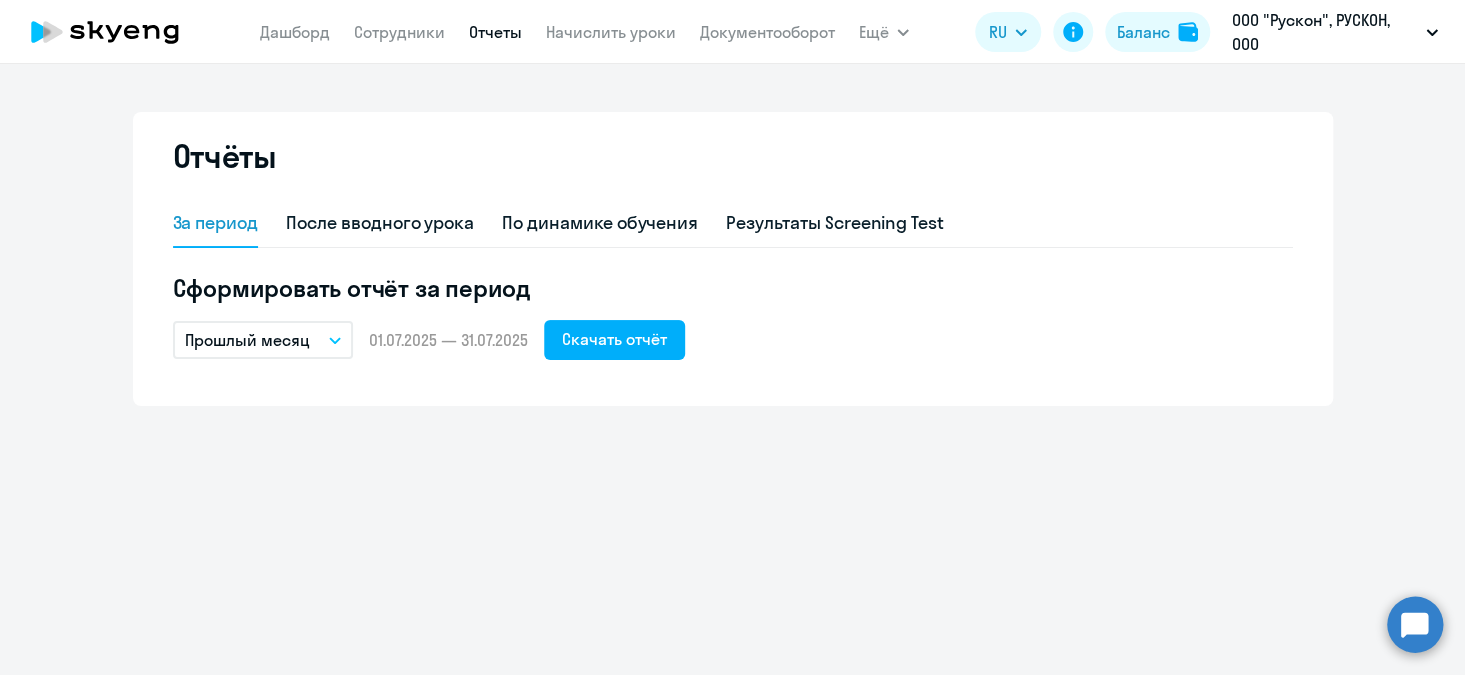 click 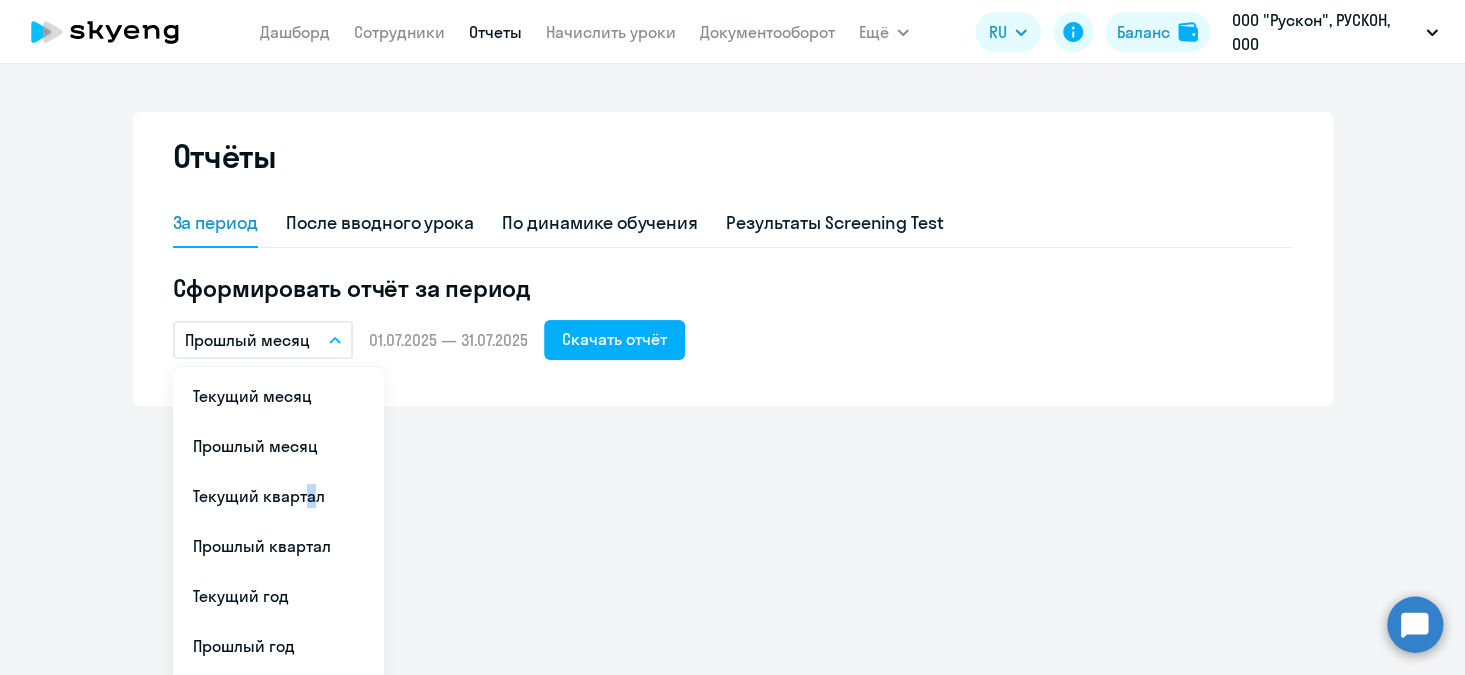 click on "Текущий квартал" at bounding box center [278, 496] 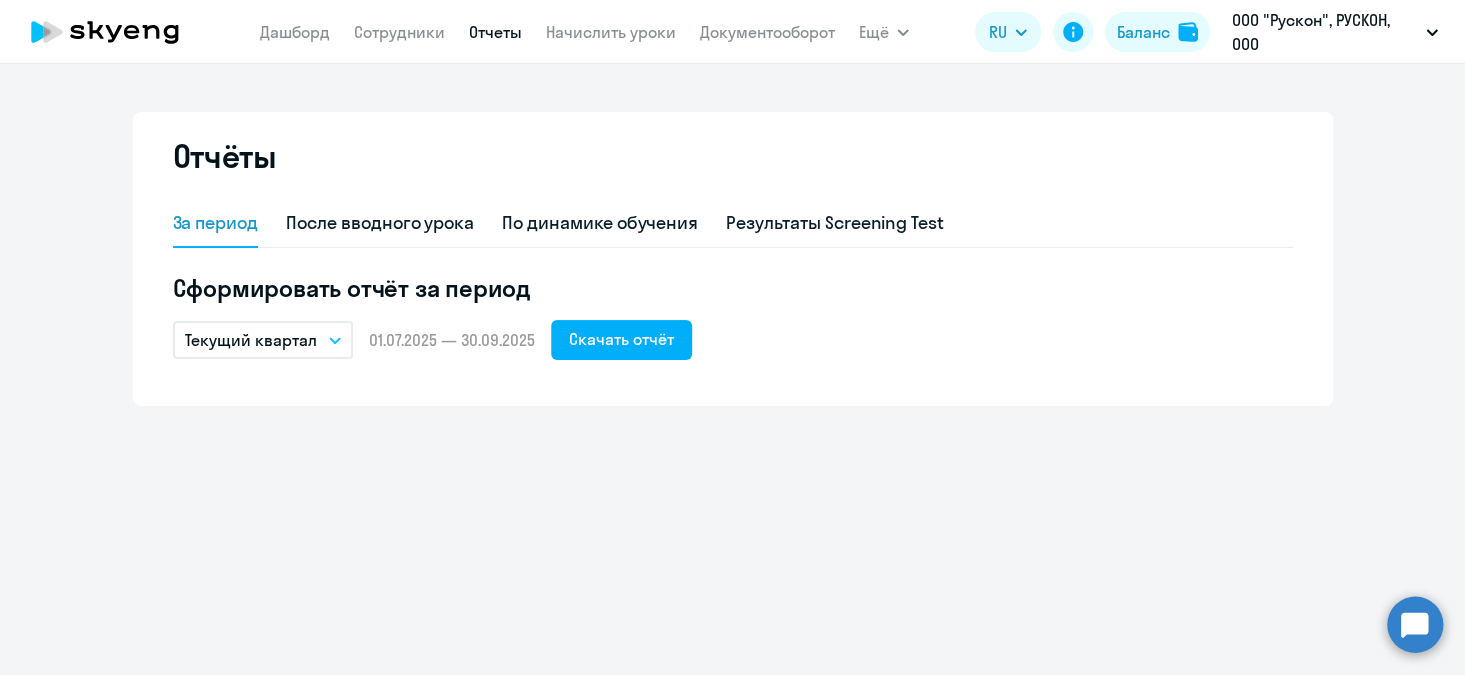 click 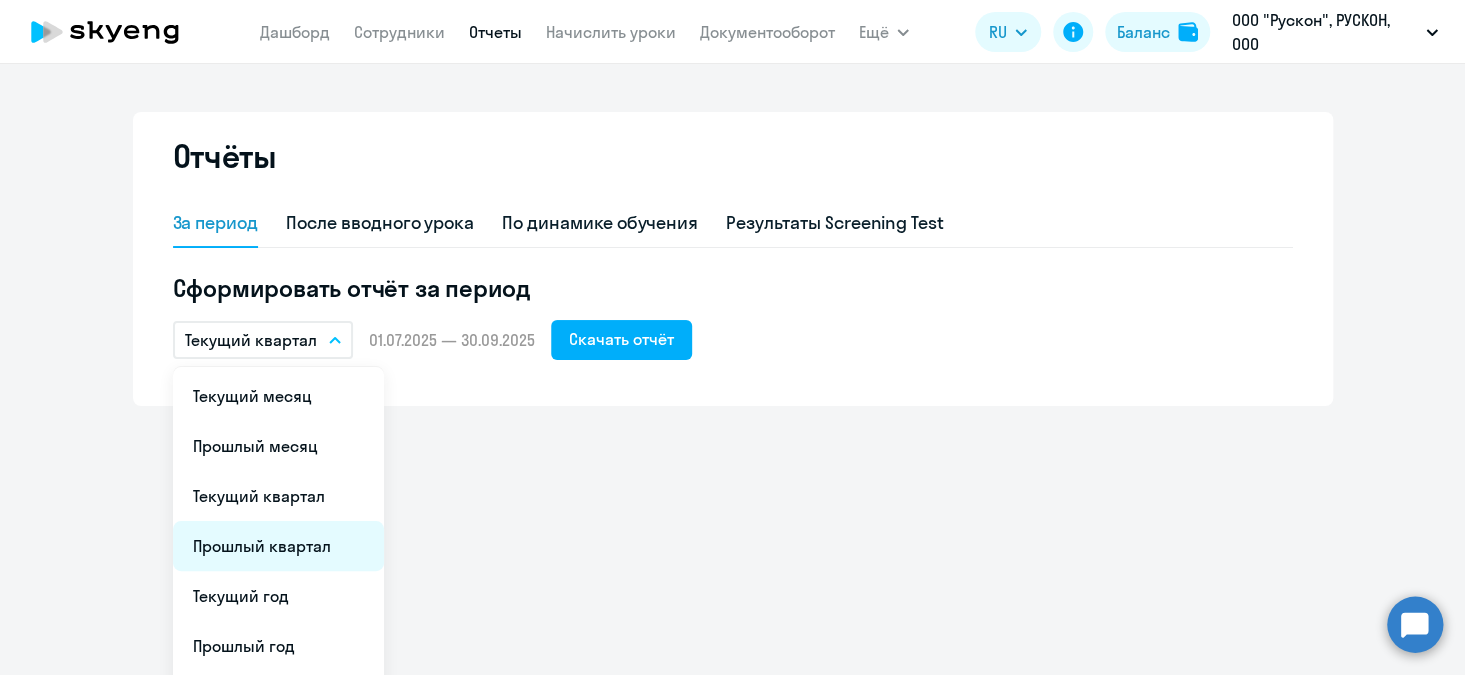 click on "Прошлый квартал" at bounding box center [278, 546] 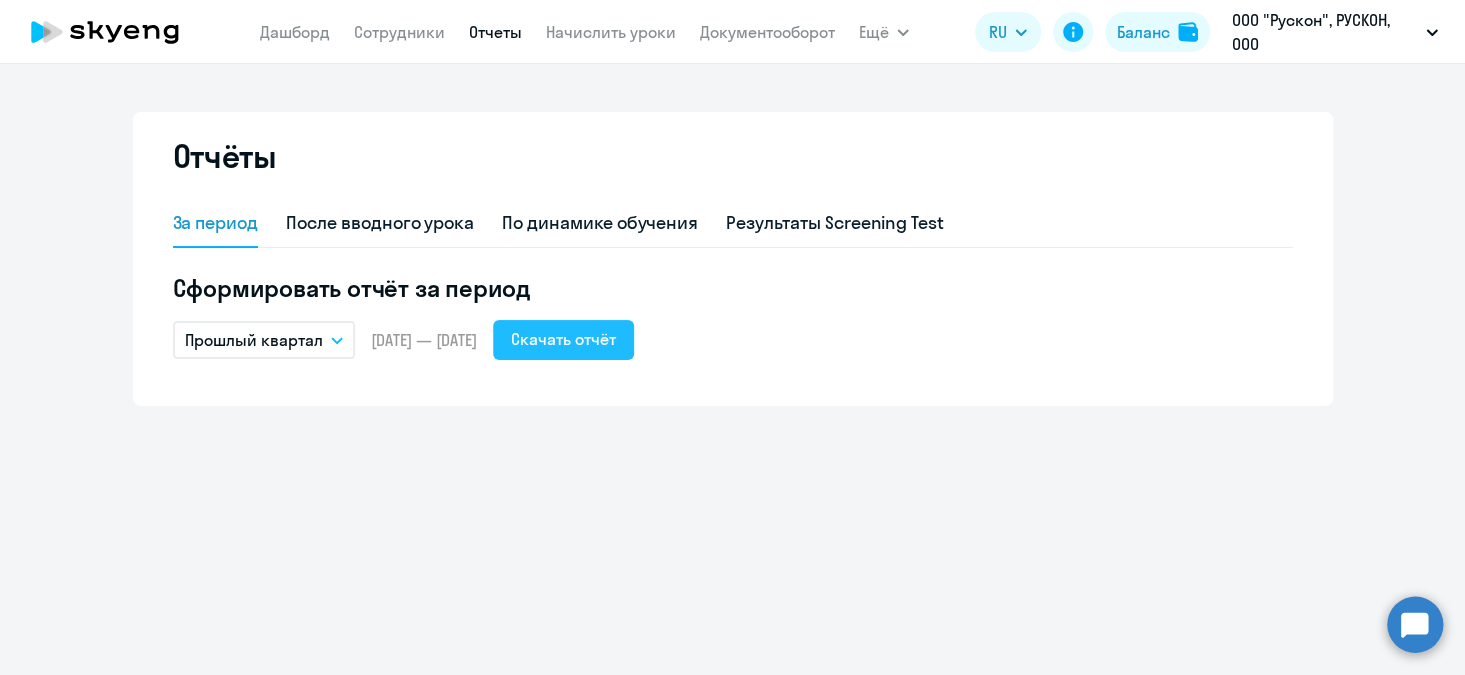 click on "Скачать отчёт" 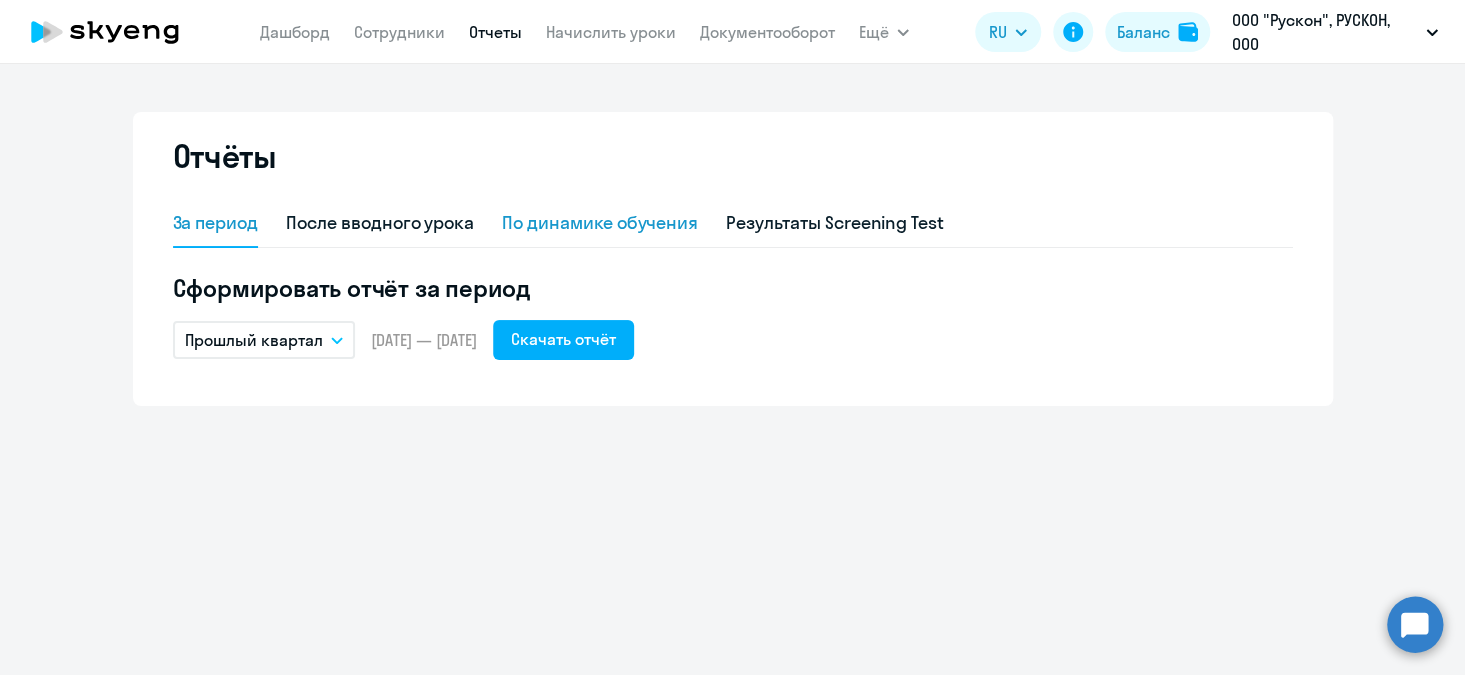 click on "По динамике обучения" 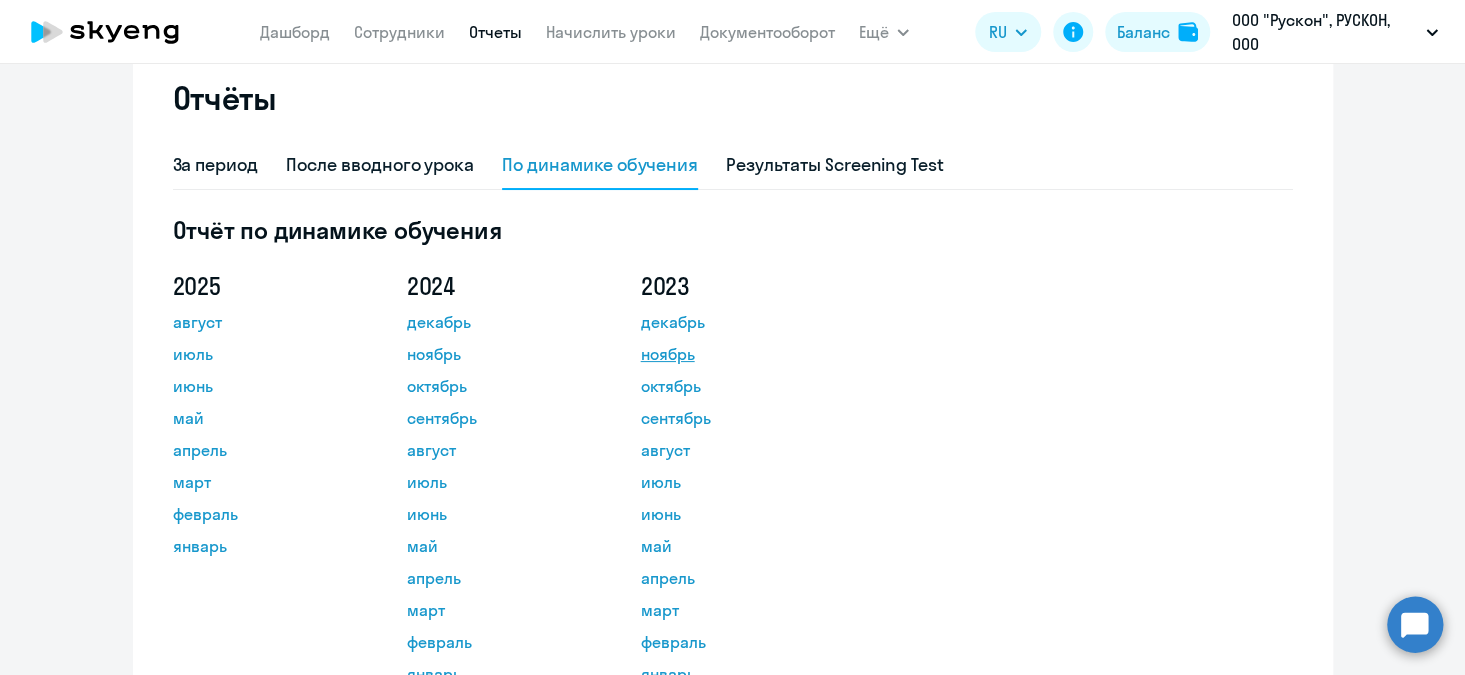 scroll, scrollTop: 100, scrollLeft: 0, axis: vertical 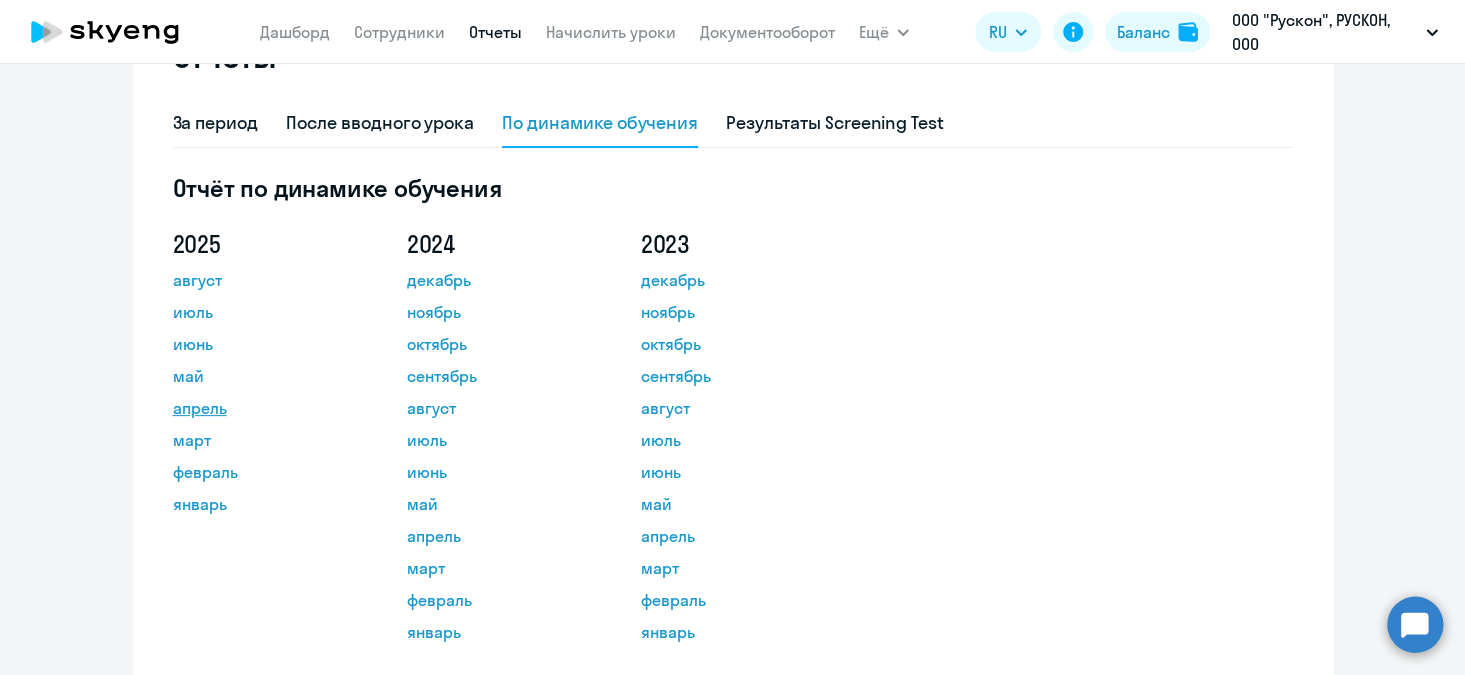 click on "апрель" 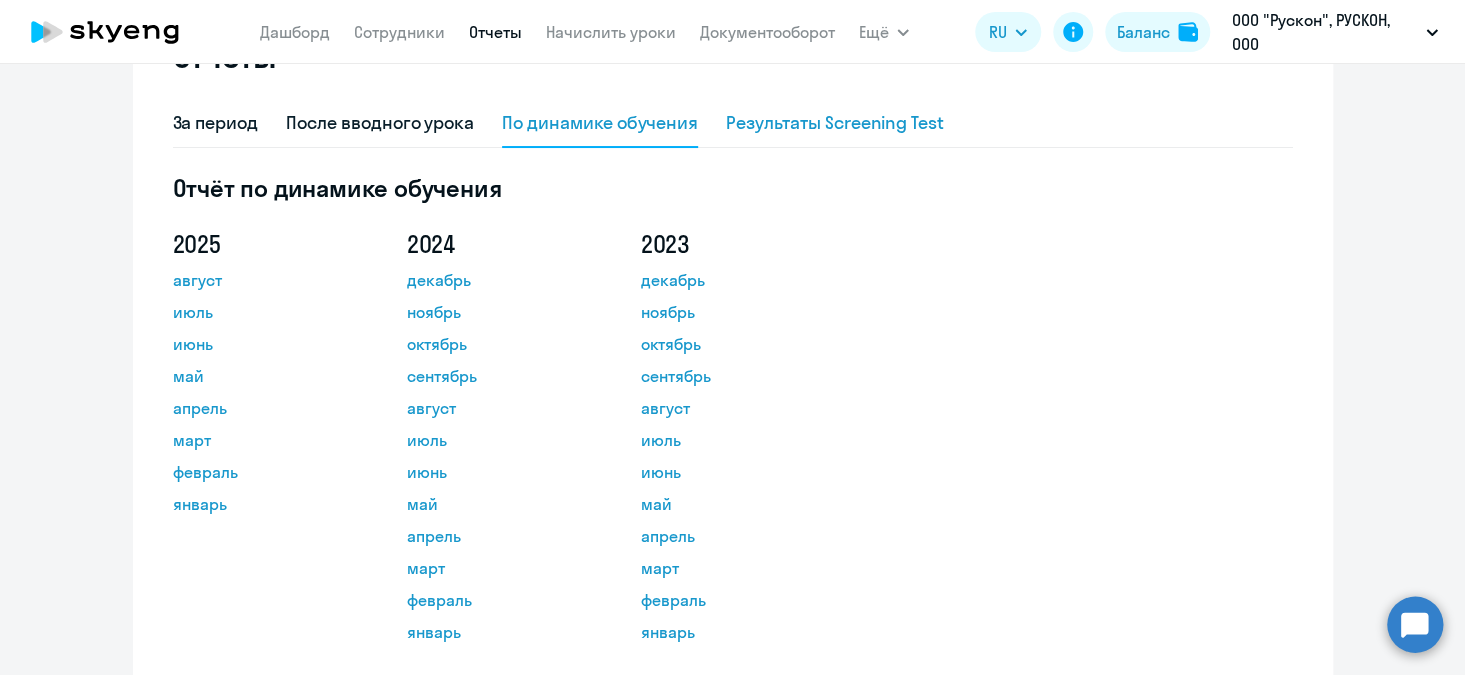 click on "Результаты Screening Test" 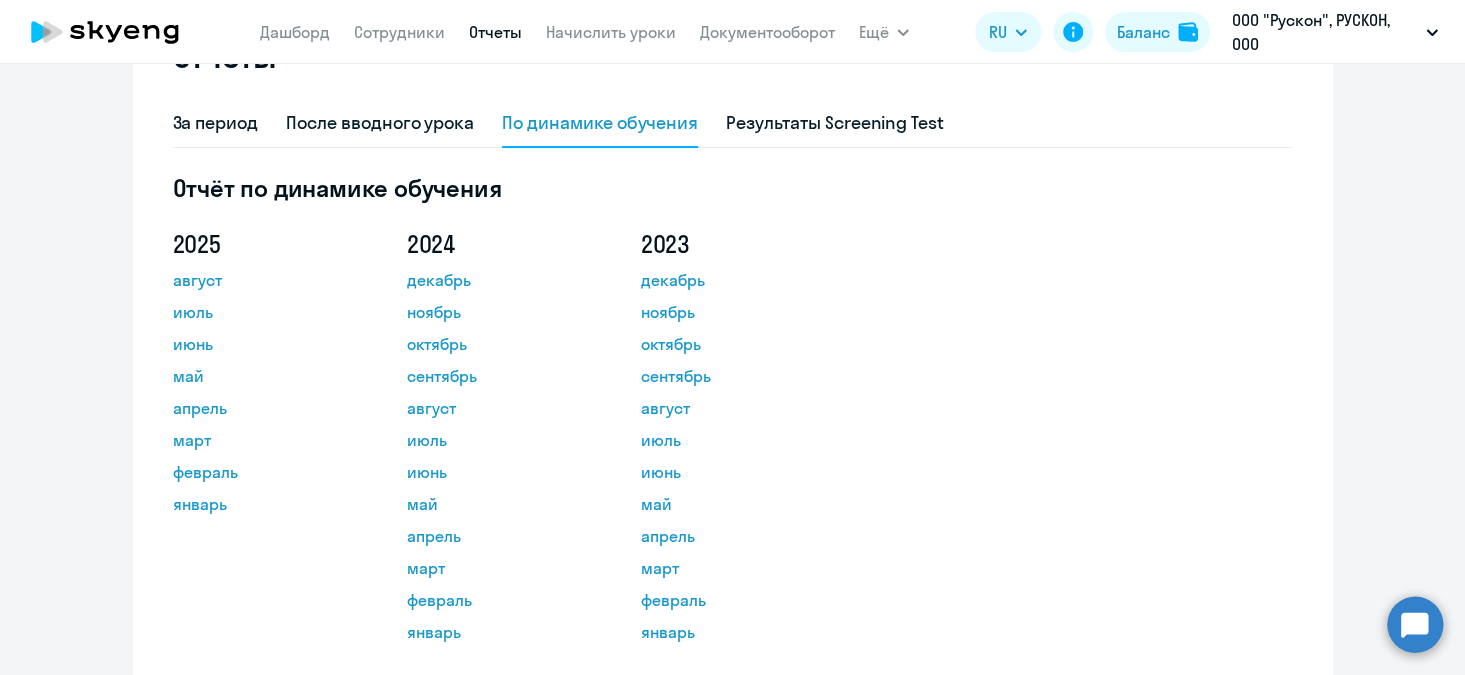 scroll, scrollTop: 0, scrollLeft: 0, axis: both 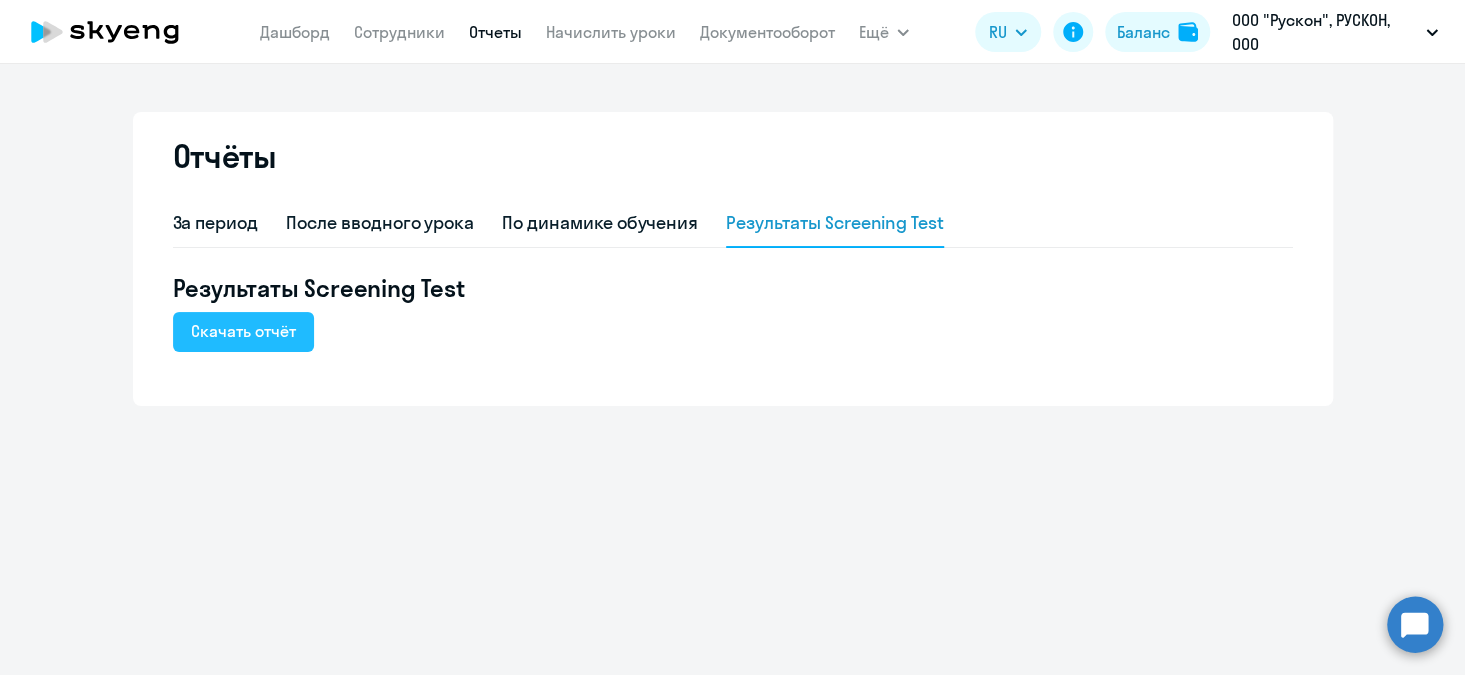 click on "Скачать отчёт" 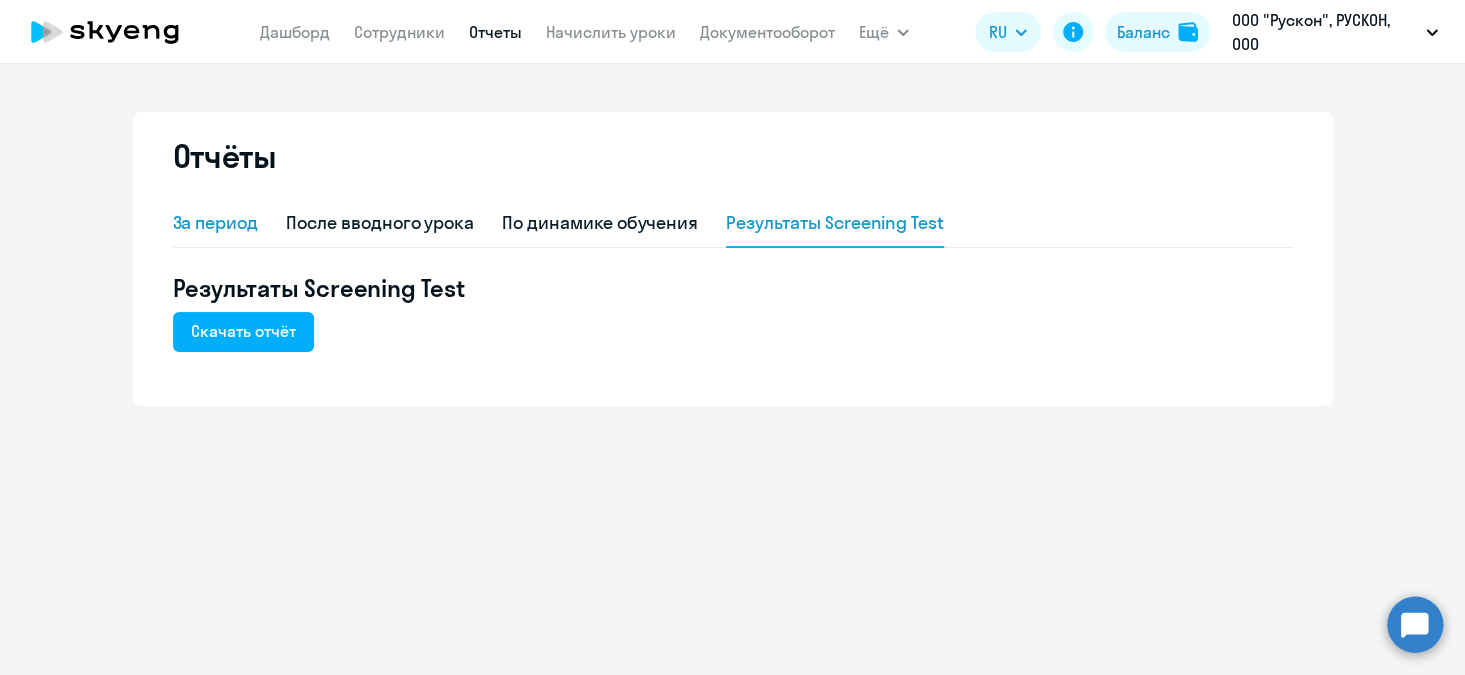 click on "За период" 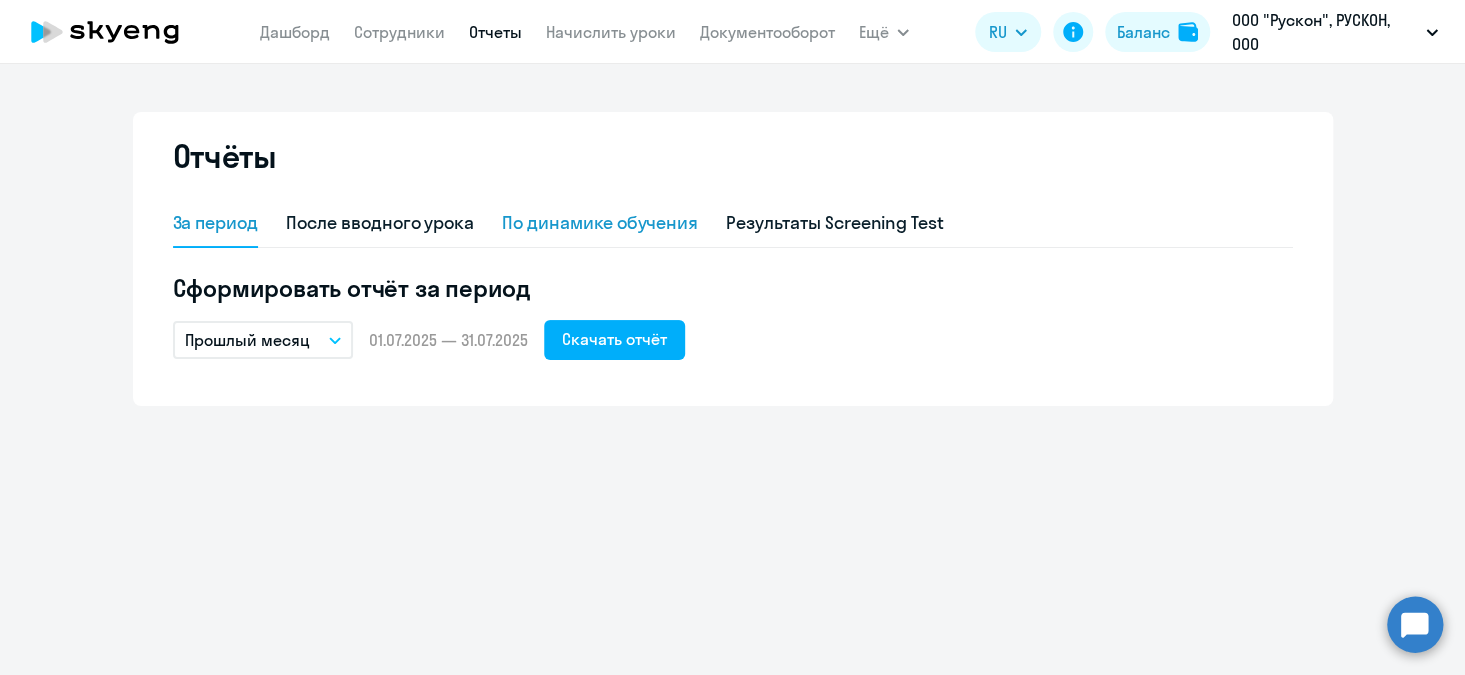 click on "По динамике обучения" 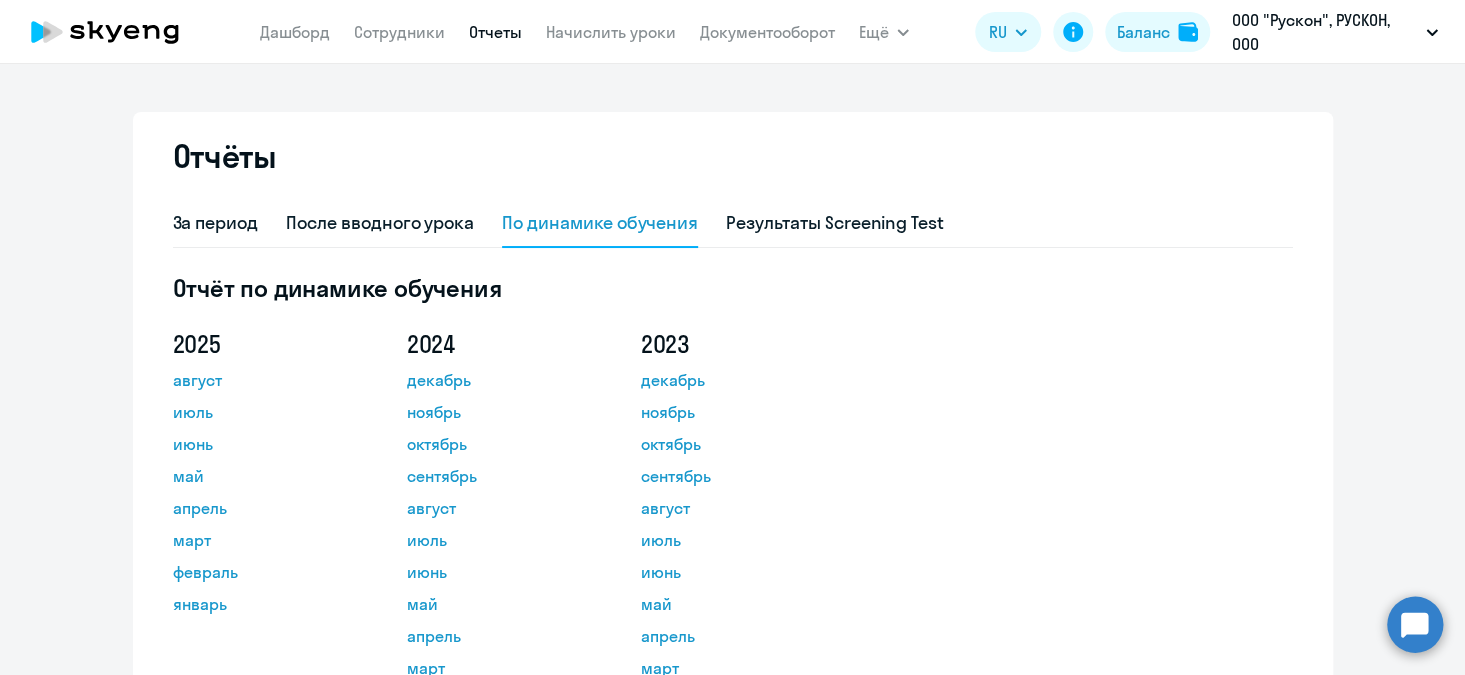 select on "30" 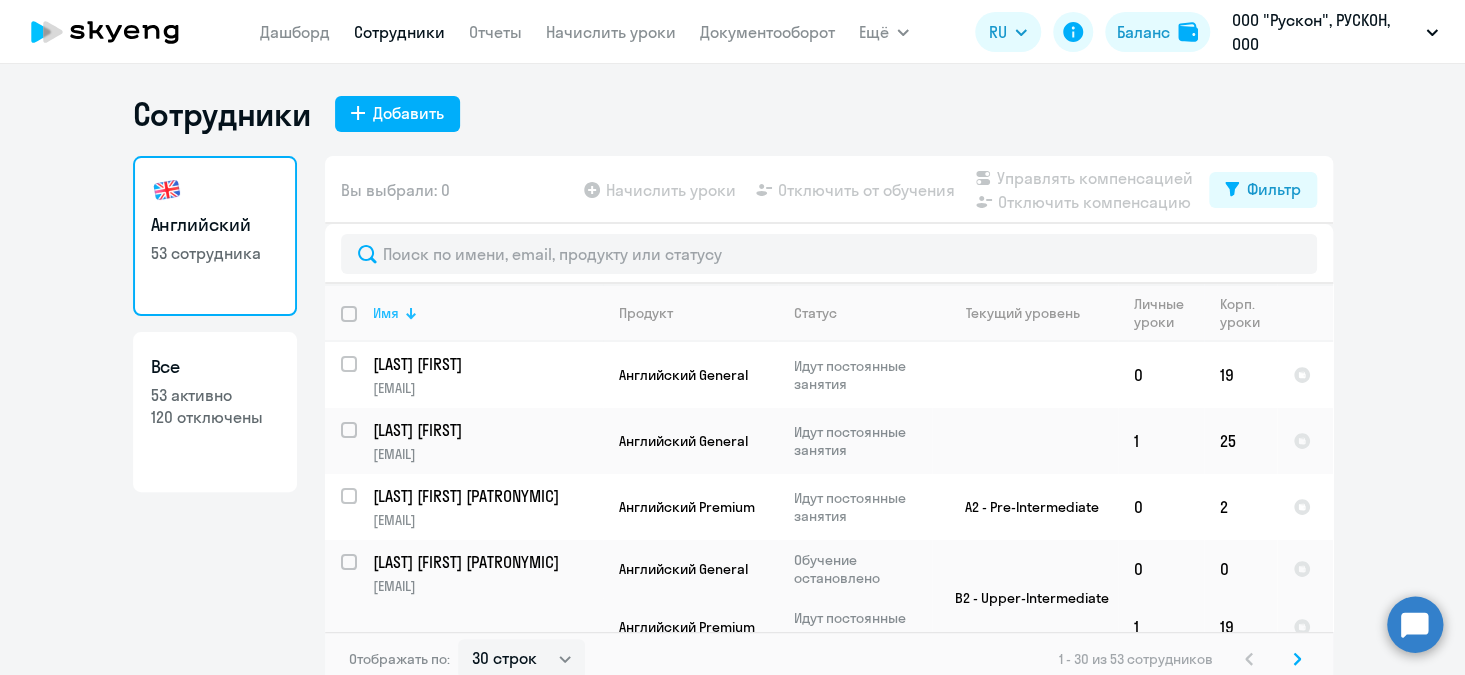 click 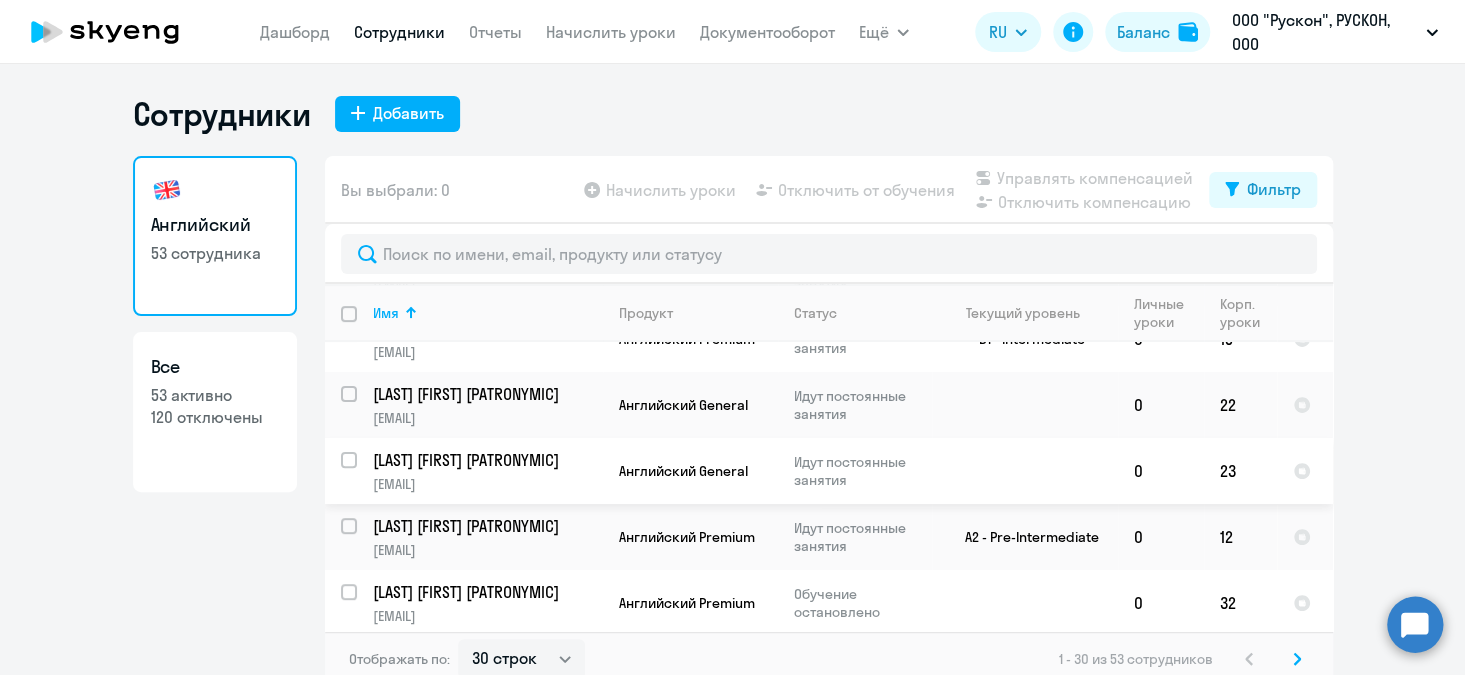 scroll, scrollTop: 0, scrollLeft: 0, axis: both 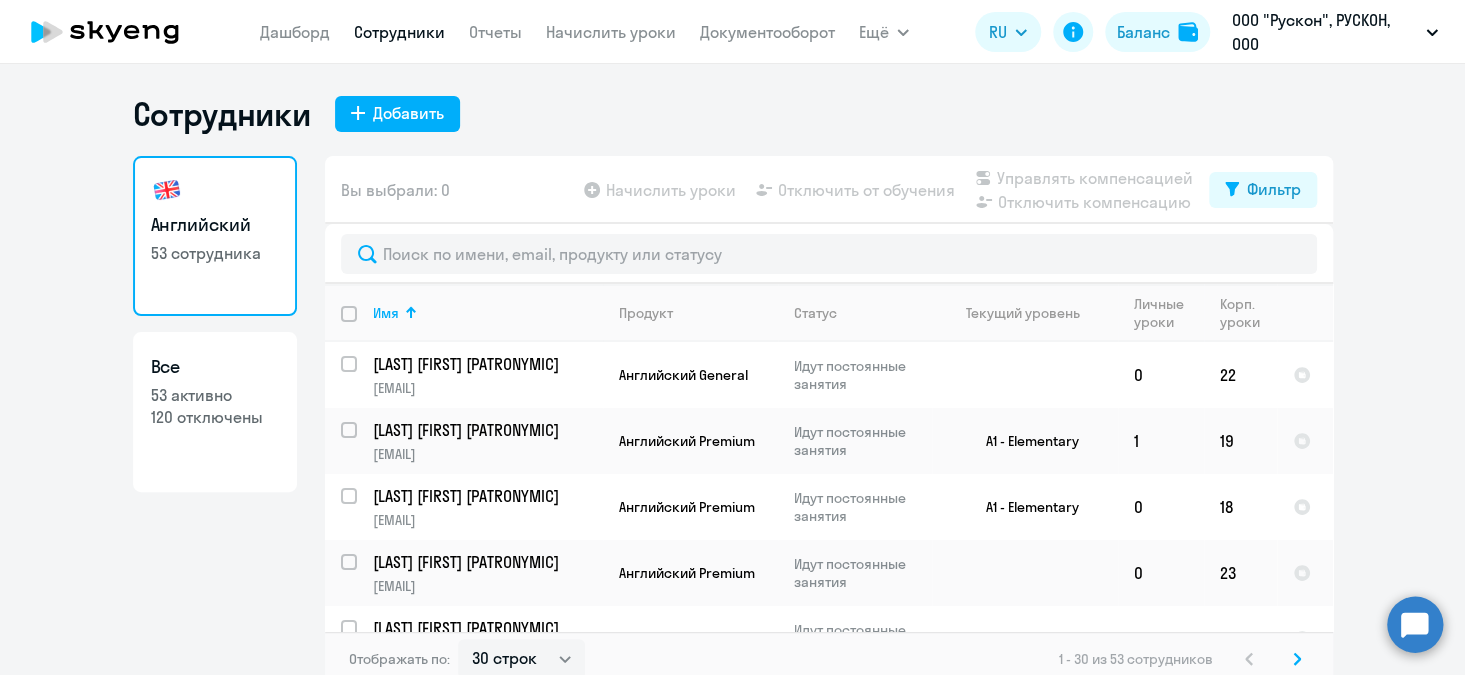 click 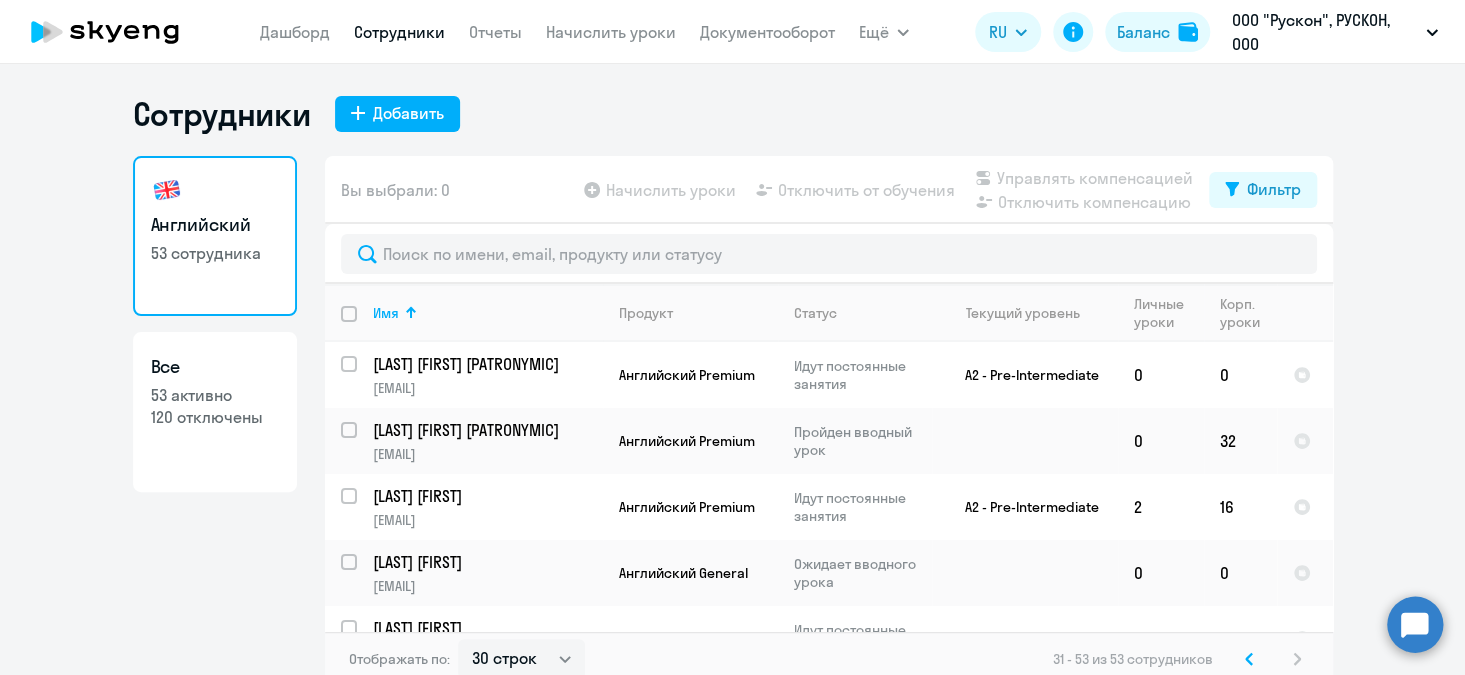click 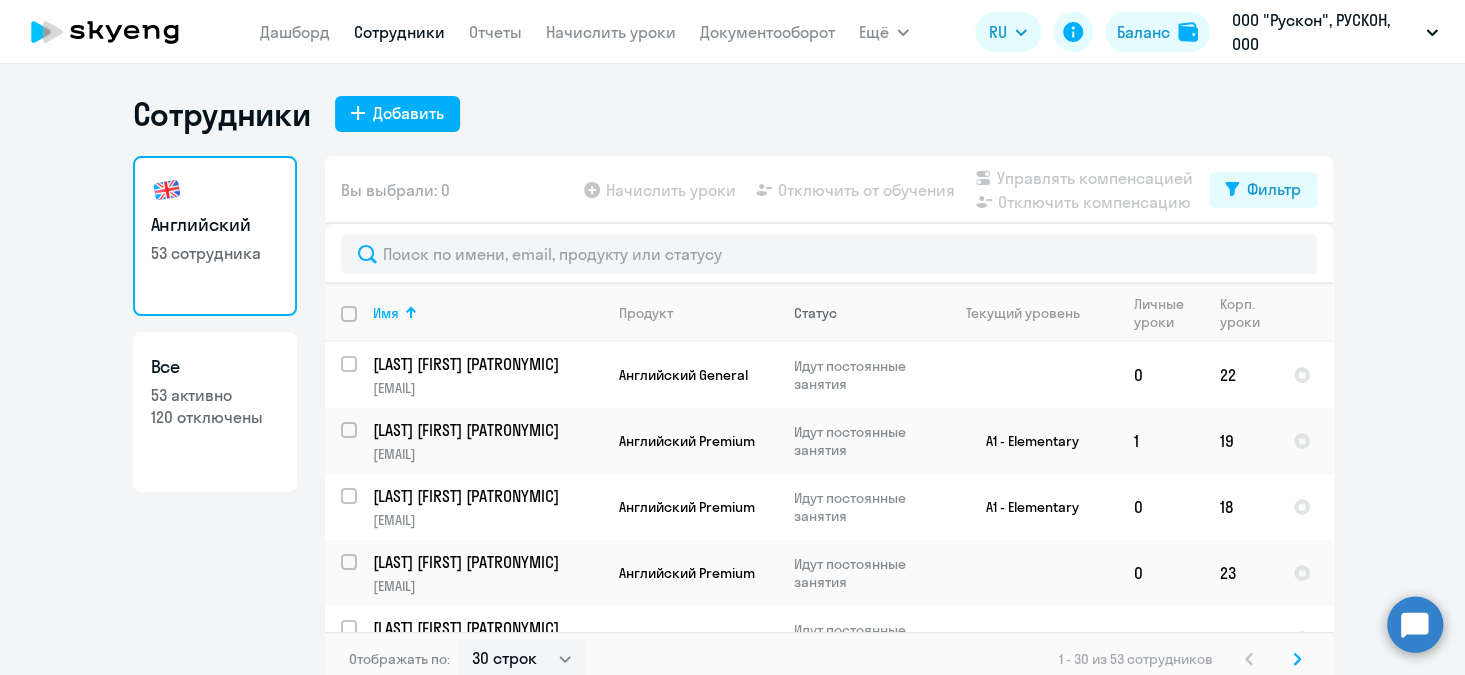click on "Статус" 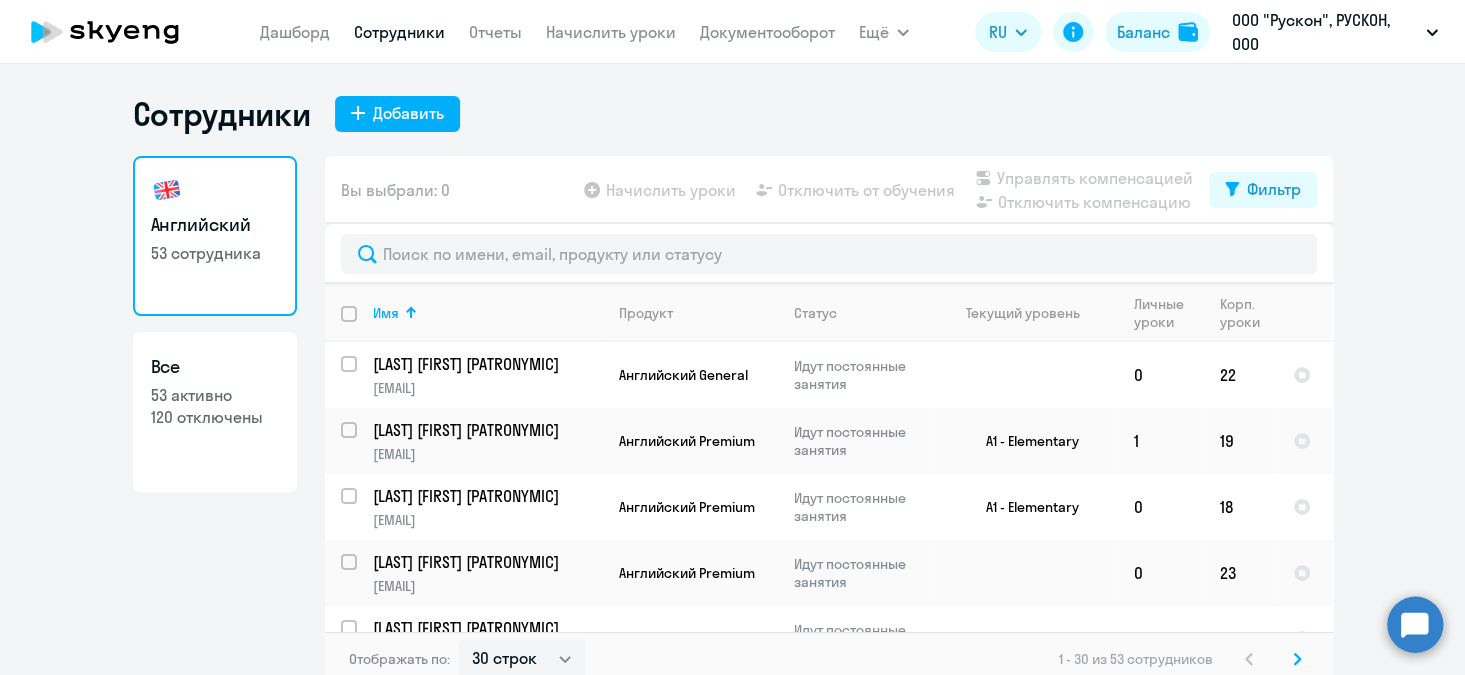 click on "Сотрудники
Добавить   Английский   53 сотрудника  Все  53 активно   120 отключены   Вы выбрали: 0
Начислить уроки
Отключить от обучения
Управлять компенсацией
Отключить компенсацию
Фильтр
Имя   Продукт   Статус   Текущий уровень   Личные уроки   Корп. уроки  [LAST] [FIRST] [PATRONYMIC] [EMAIL] Английский General Идут постоянные занятия  0   22
[LAST] [FIRST] [PATRONYMIC] [EMAIL] Английский Premium Идут постоянные занятия A1 - Elementary  1   19
[LAST] [FIRST] [PATRONYMIC] [EMAIL] Английский Premium Идут постоянные занятия A1 - Elementary  0   18
[EMAIL]  0" 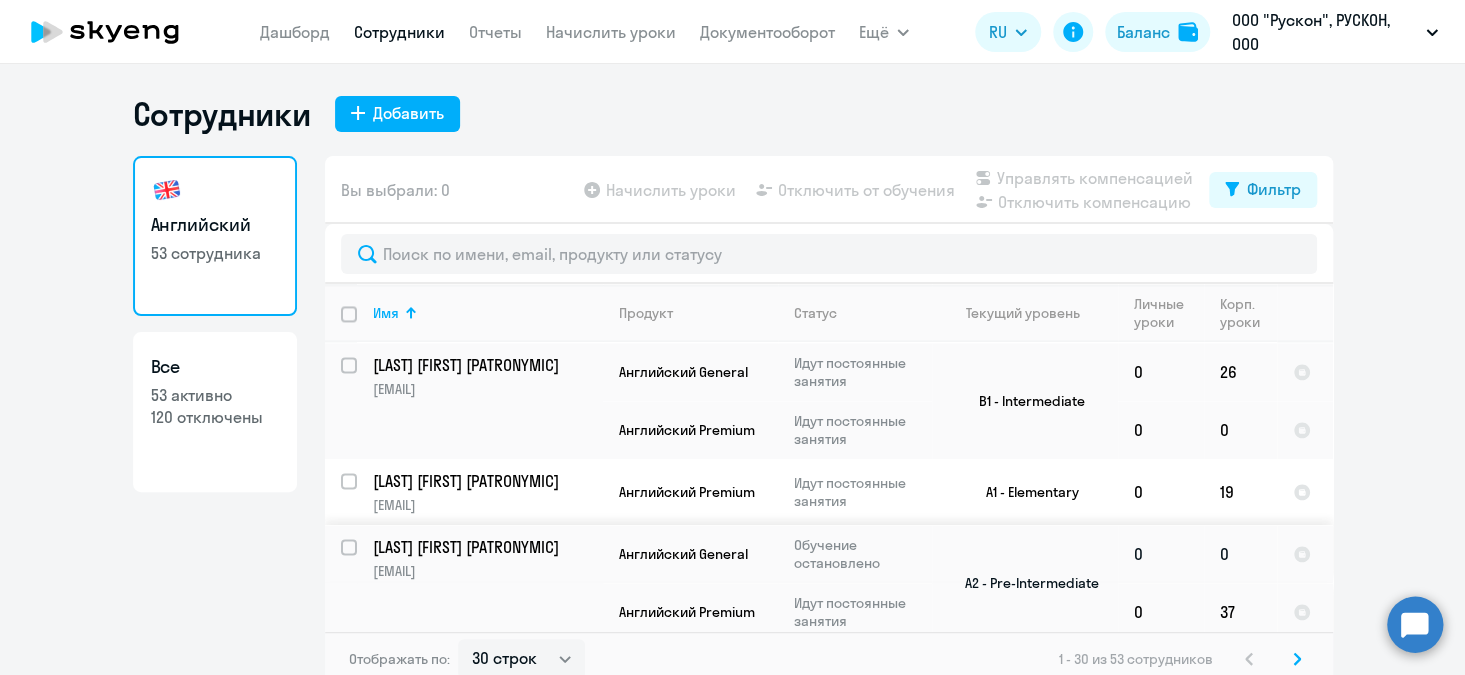scroll, scrollTop: 1526, scrollLeft: 0, axis: vertical 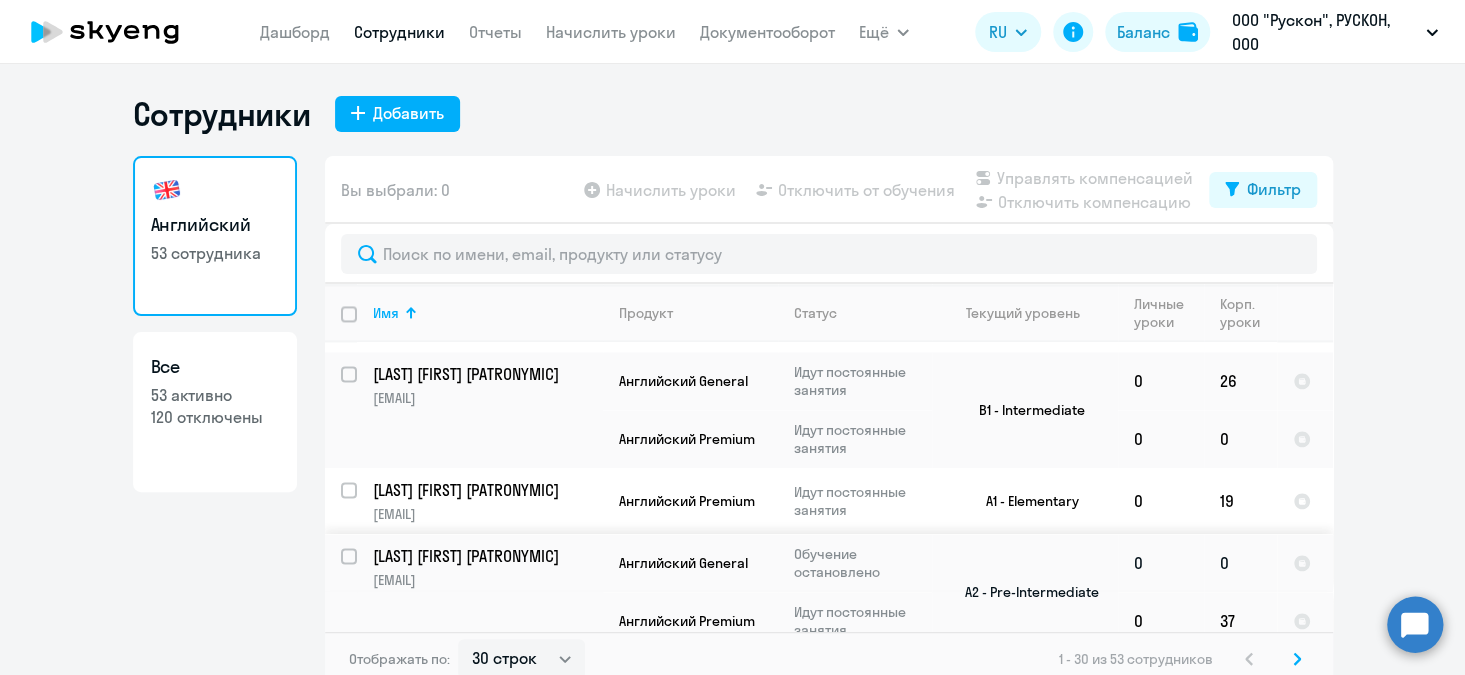 click on "[LAST] [FIRST] [PATRONYMIC]" 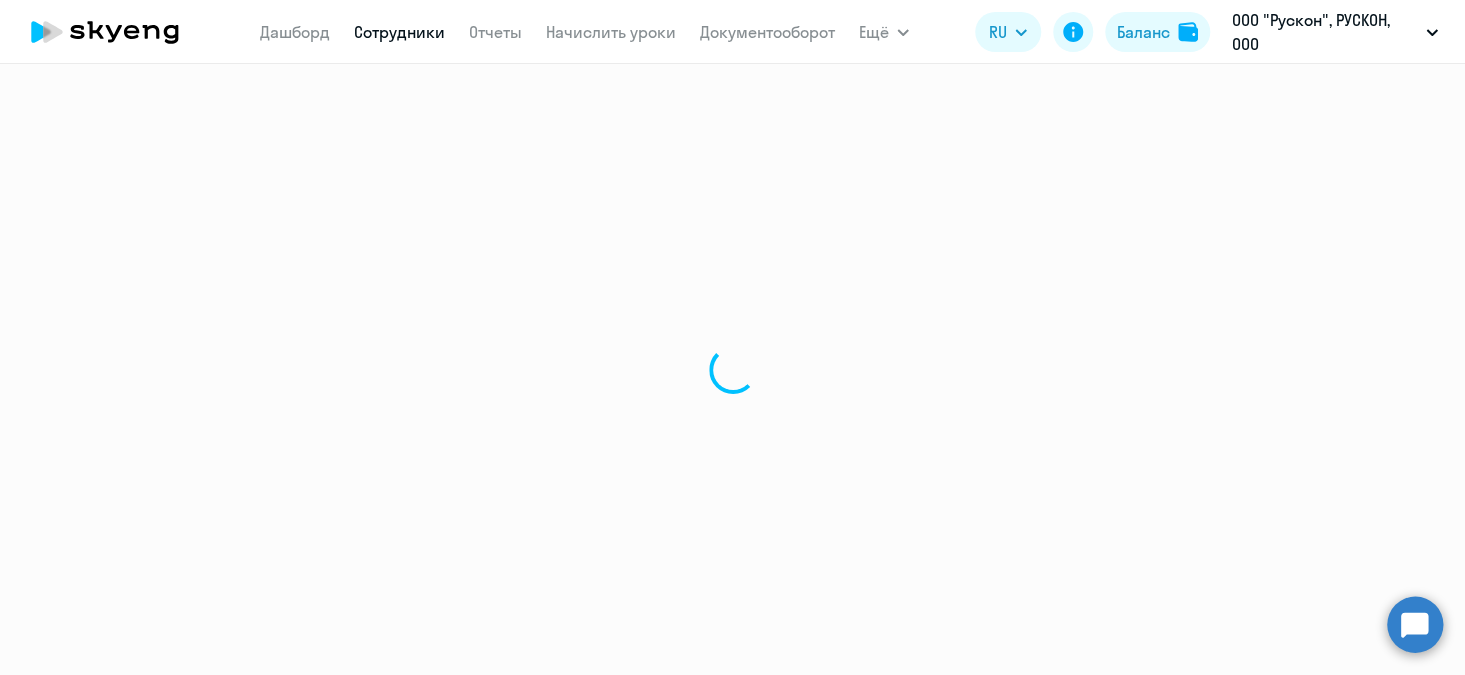 select on "english" 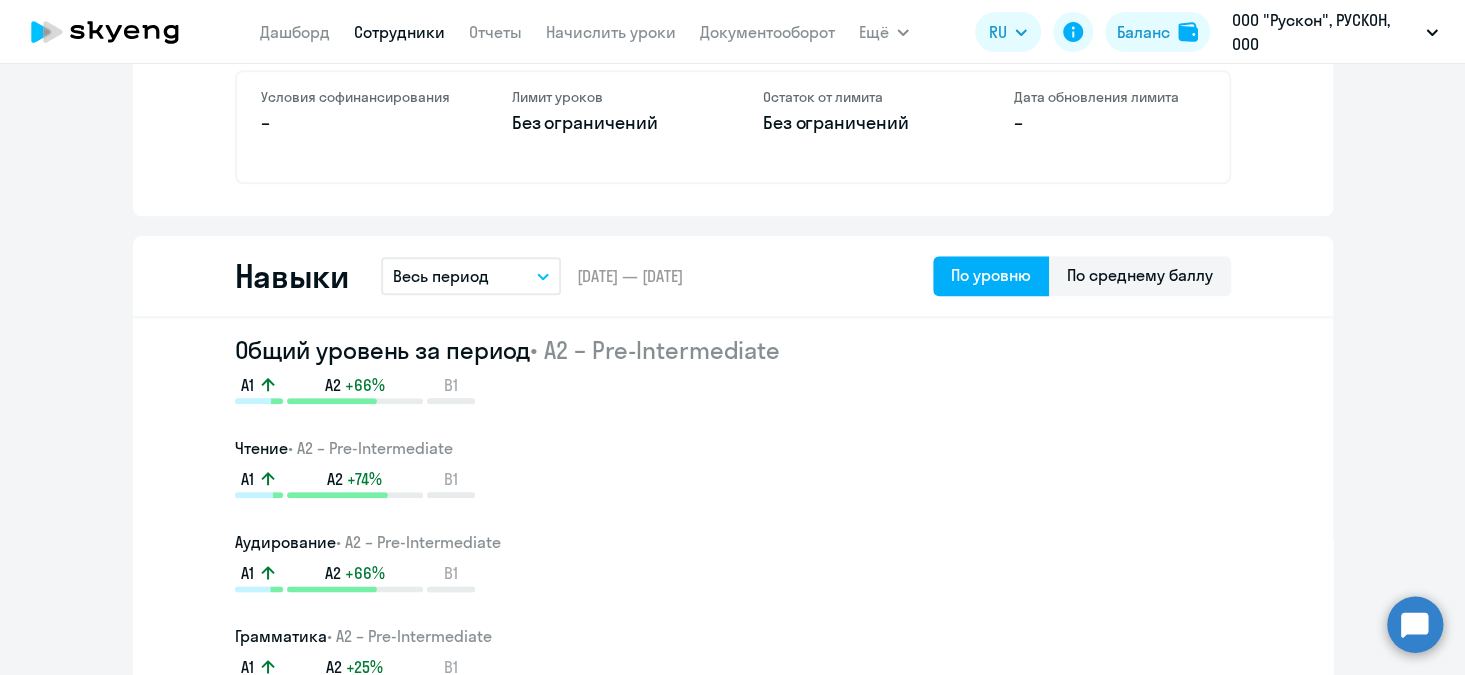 scroll, scrollTop: 1000, scrollLeft: 0, axis: vertical 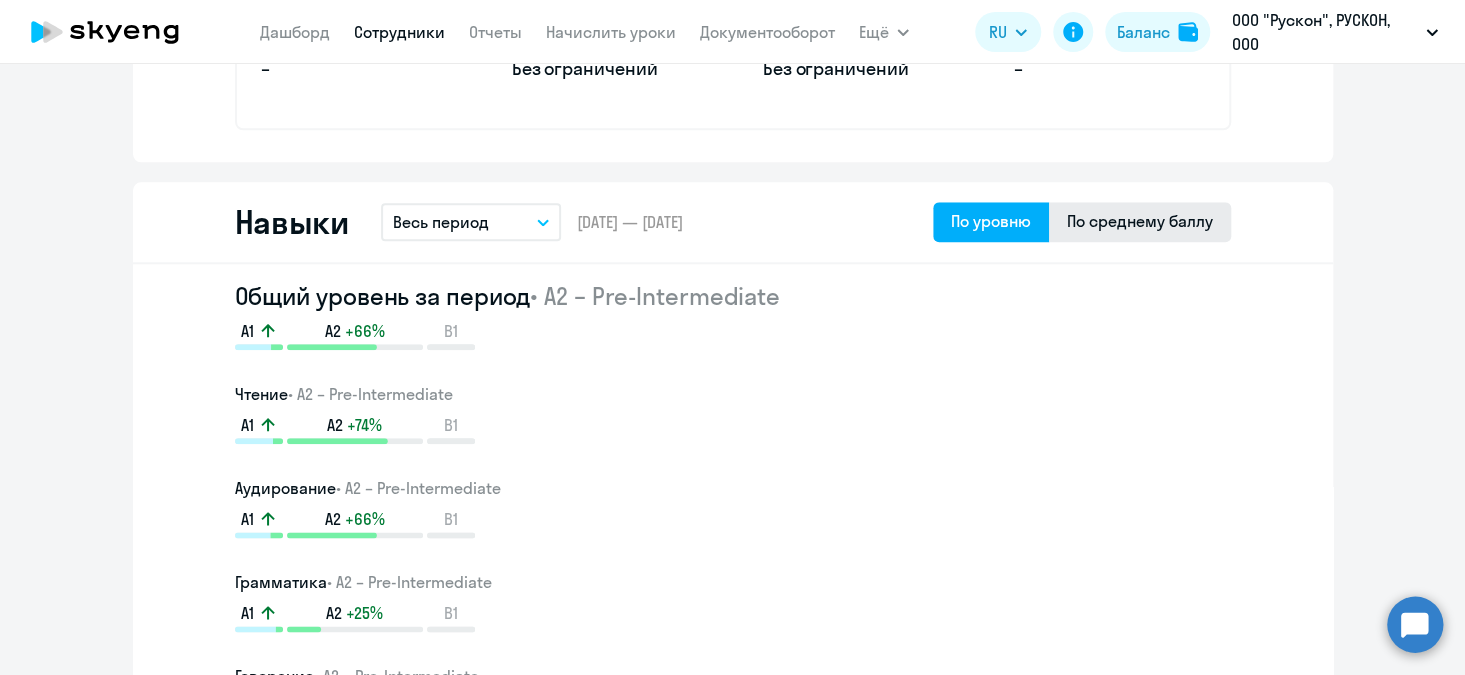 click on "По среднему баллу" 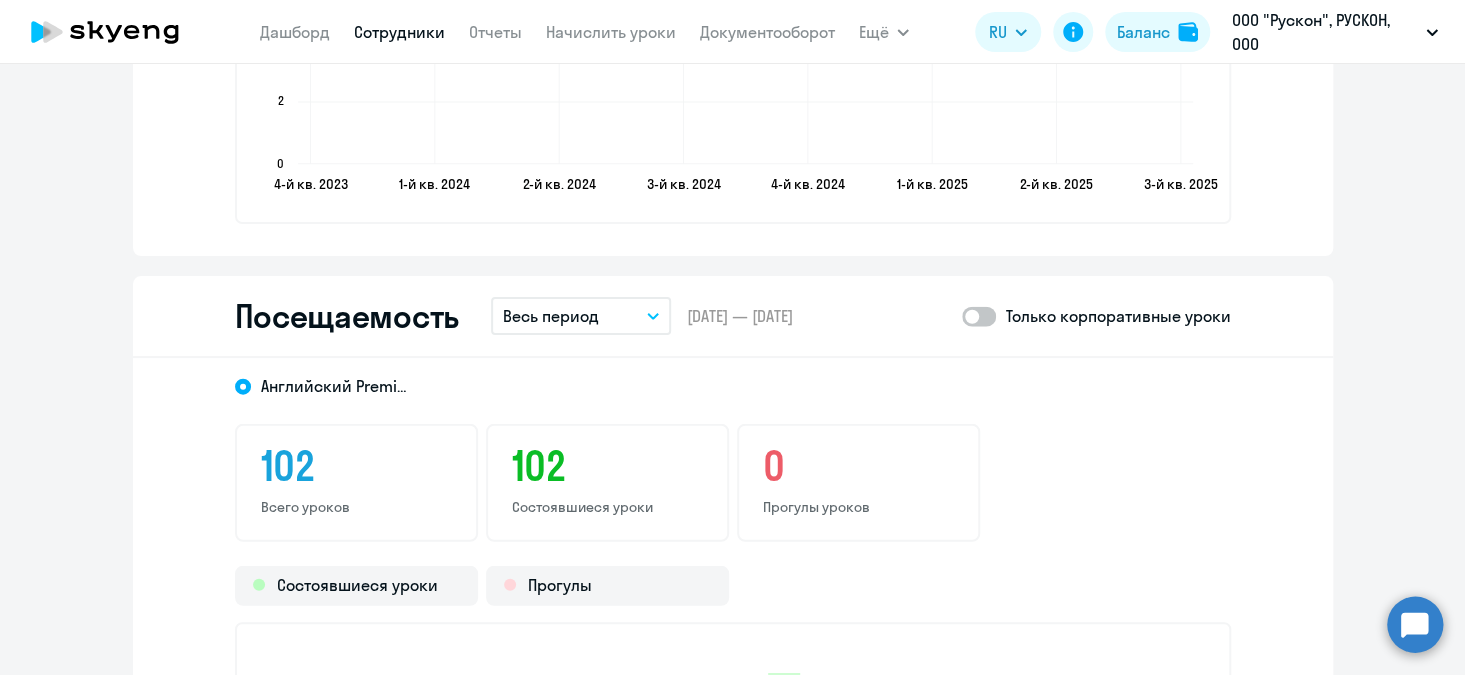 scroll, scrollTop: 2500, scrollLeft: 0, axis: vertical 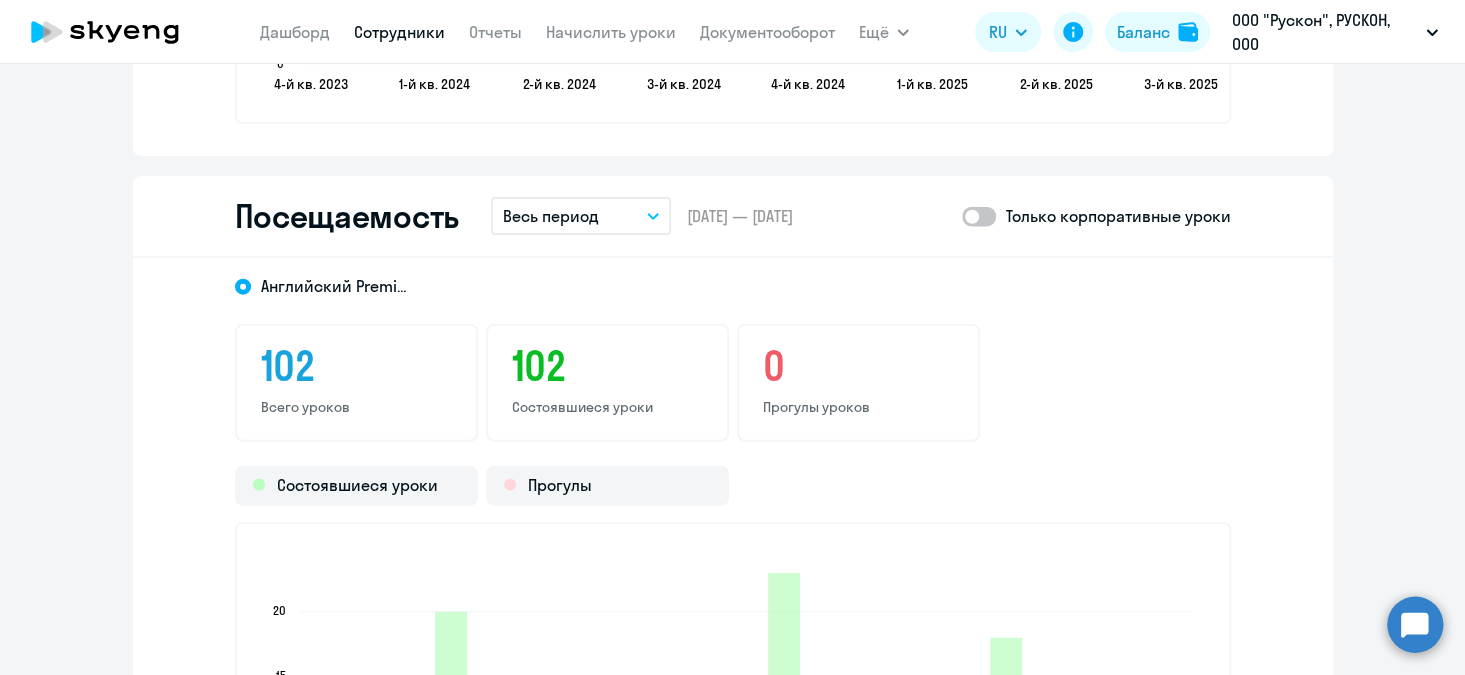 click 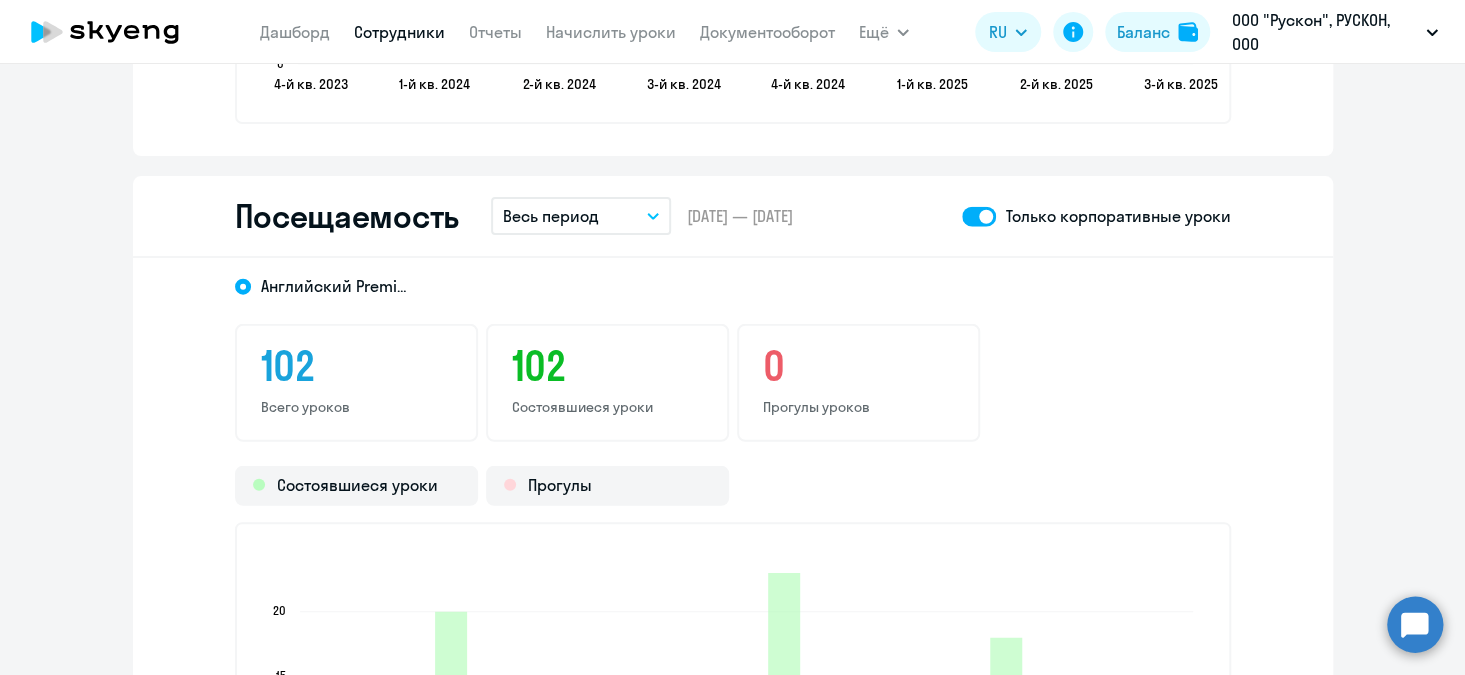 click 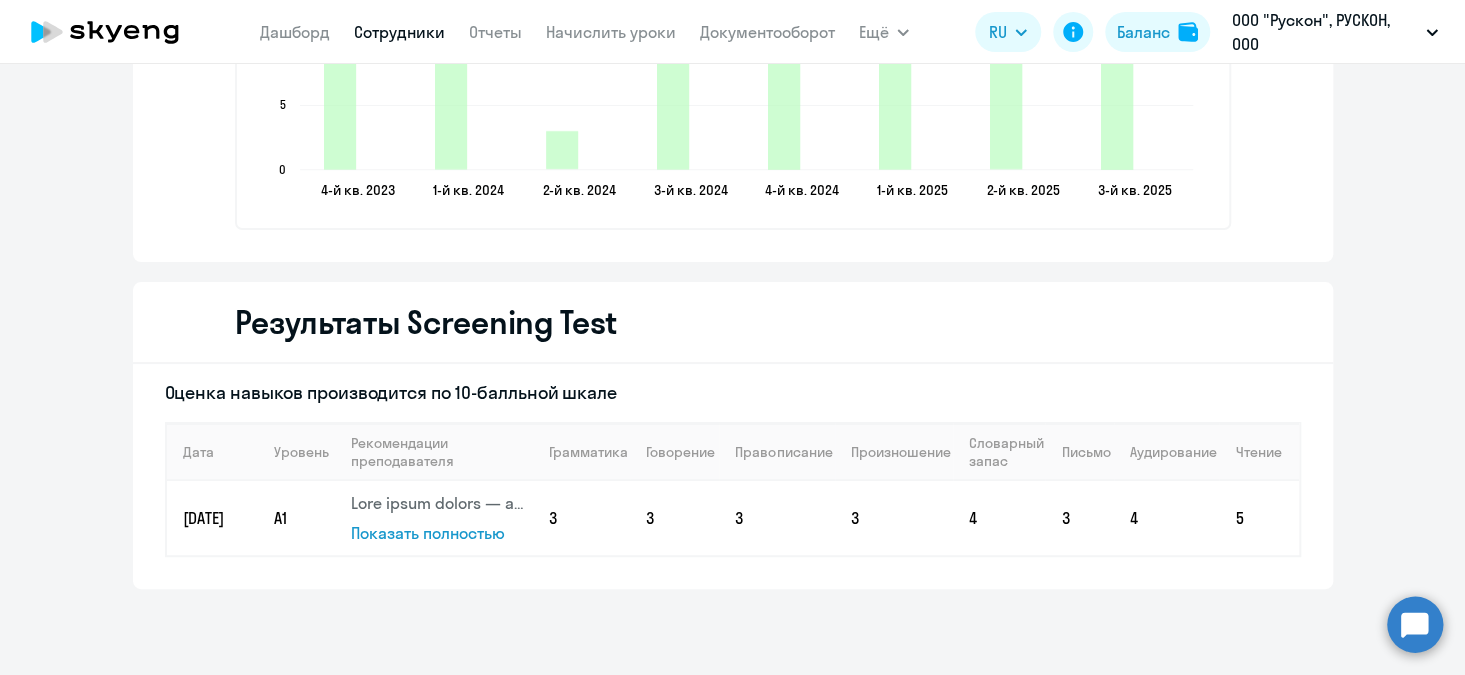 scroll, scrollTop: 3253, scrollLeft: 0, axis: vertical 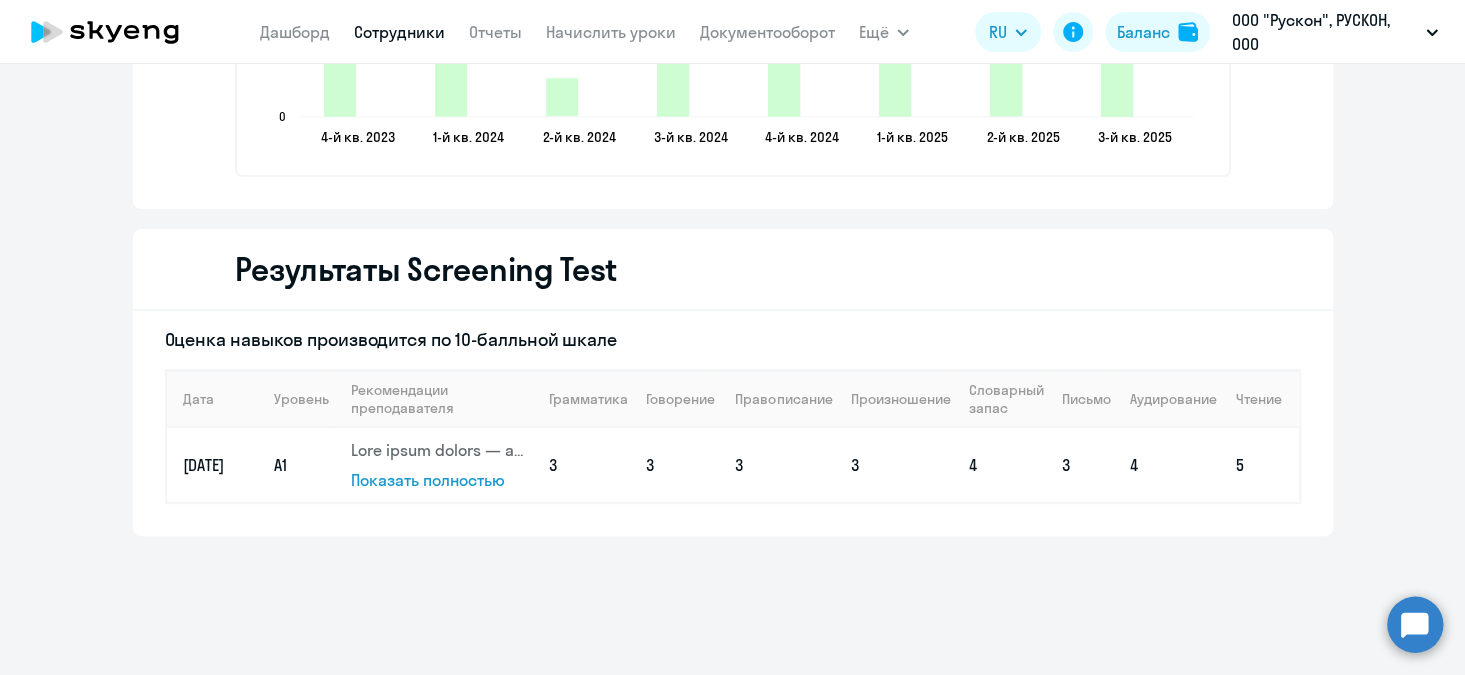 click on "Показать полностью" 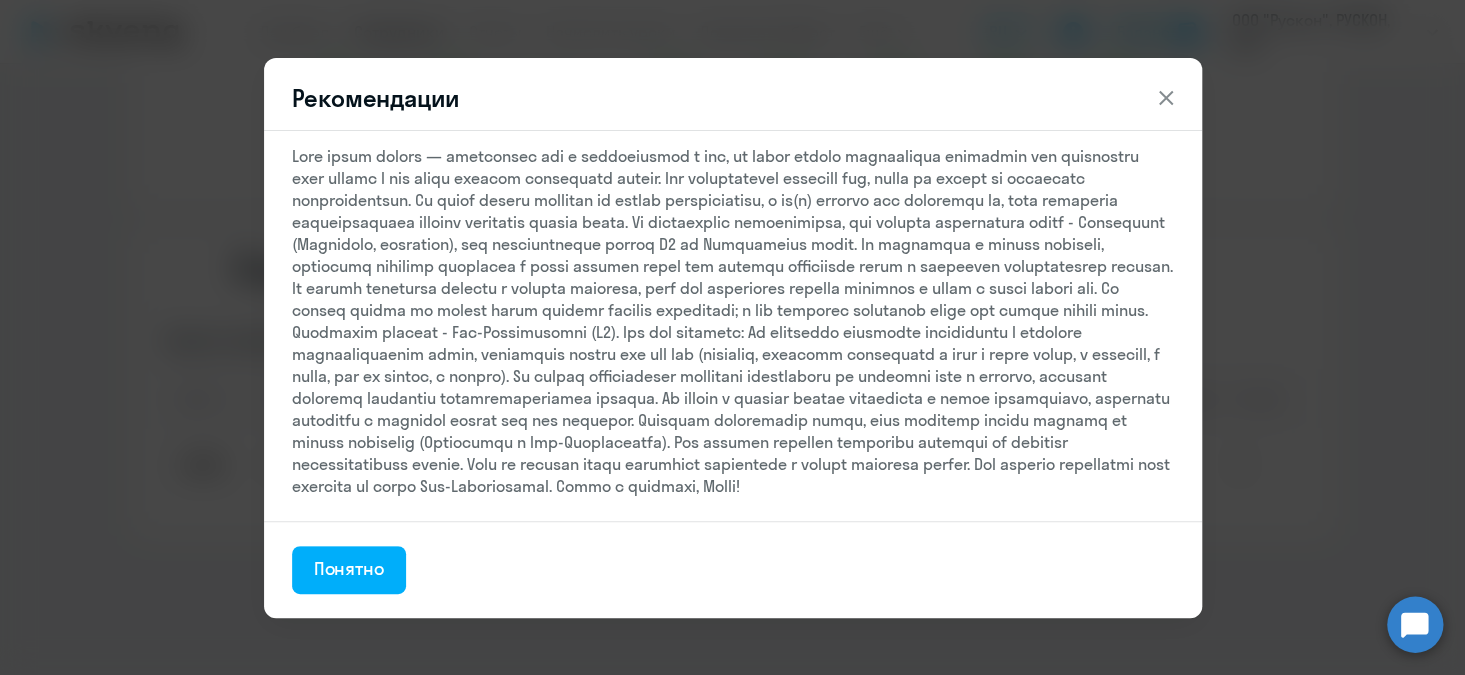 scroll, scrollTop: 0, scrollLeft: 0, axis: both 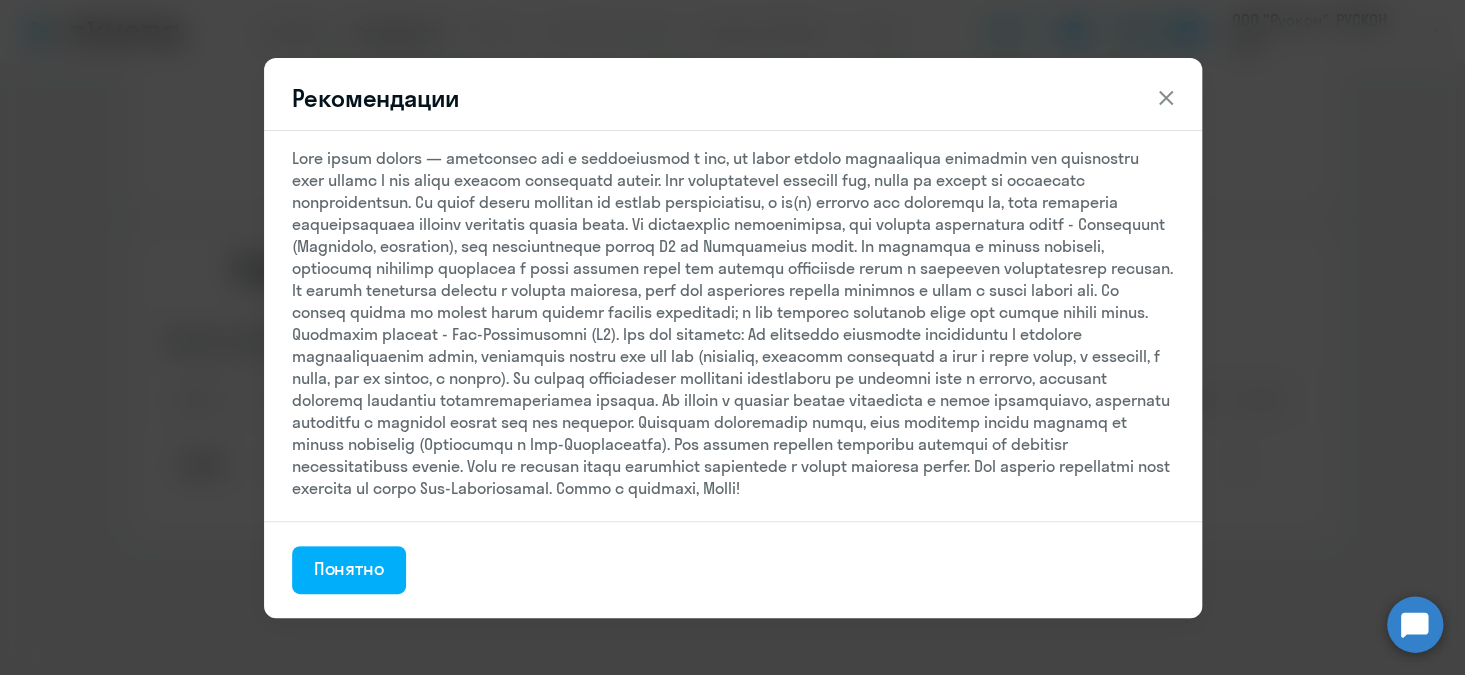 click 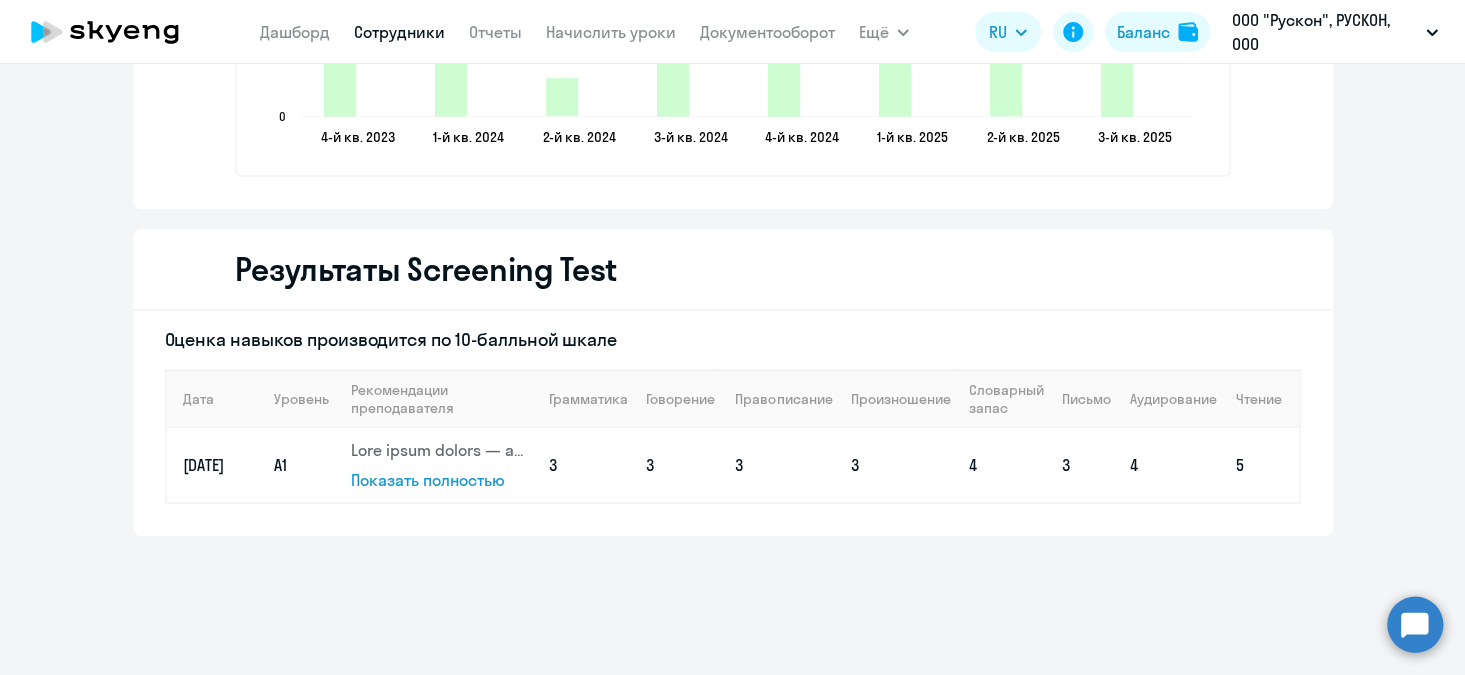click on "Показать полностью" 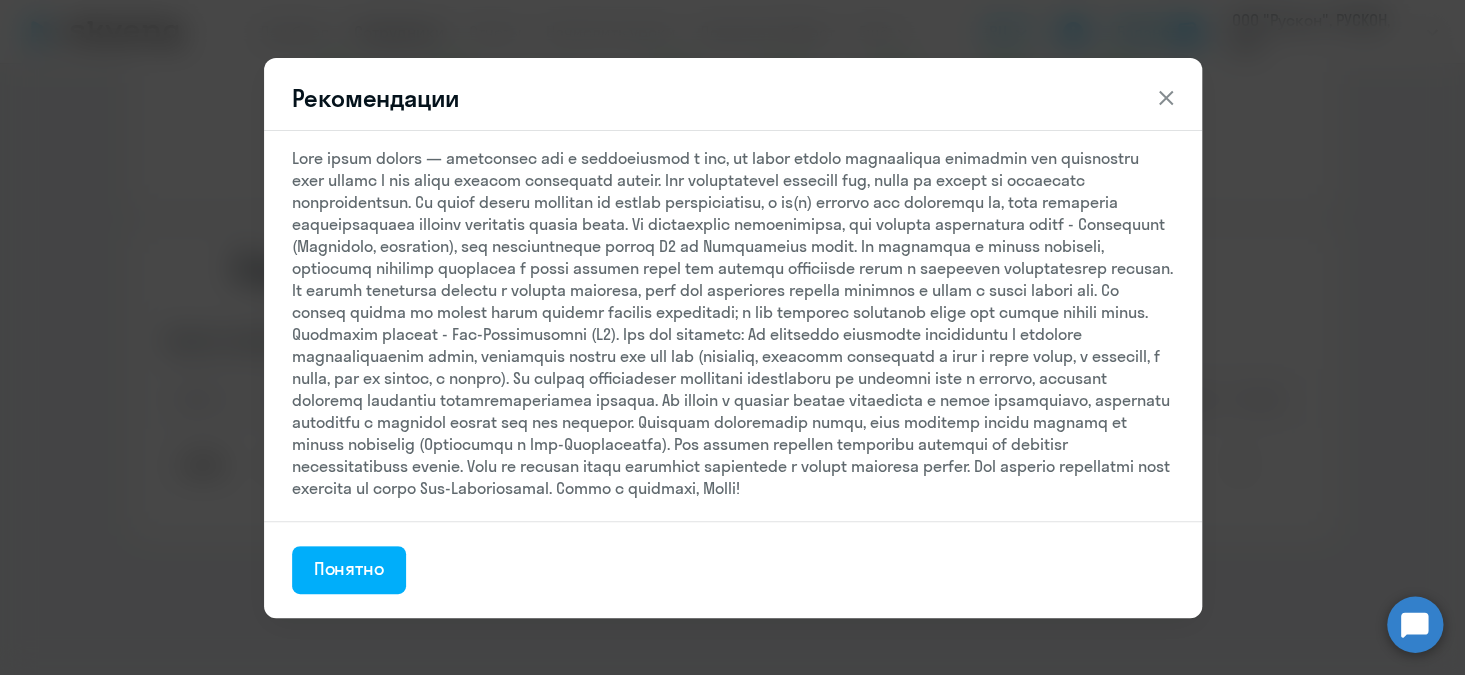 click at bounding box center (733, 323) 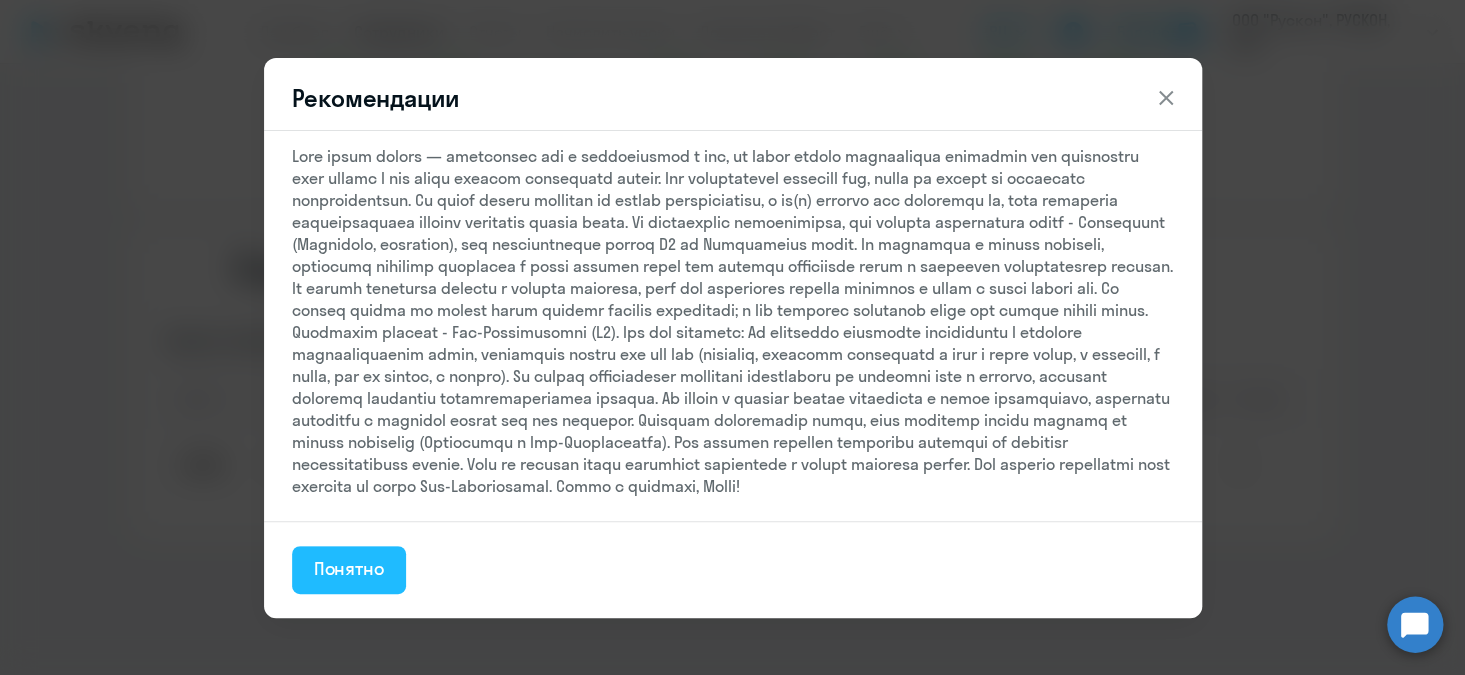 click on "Понятно" at bounding box center (349, 569) 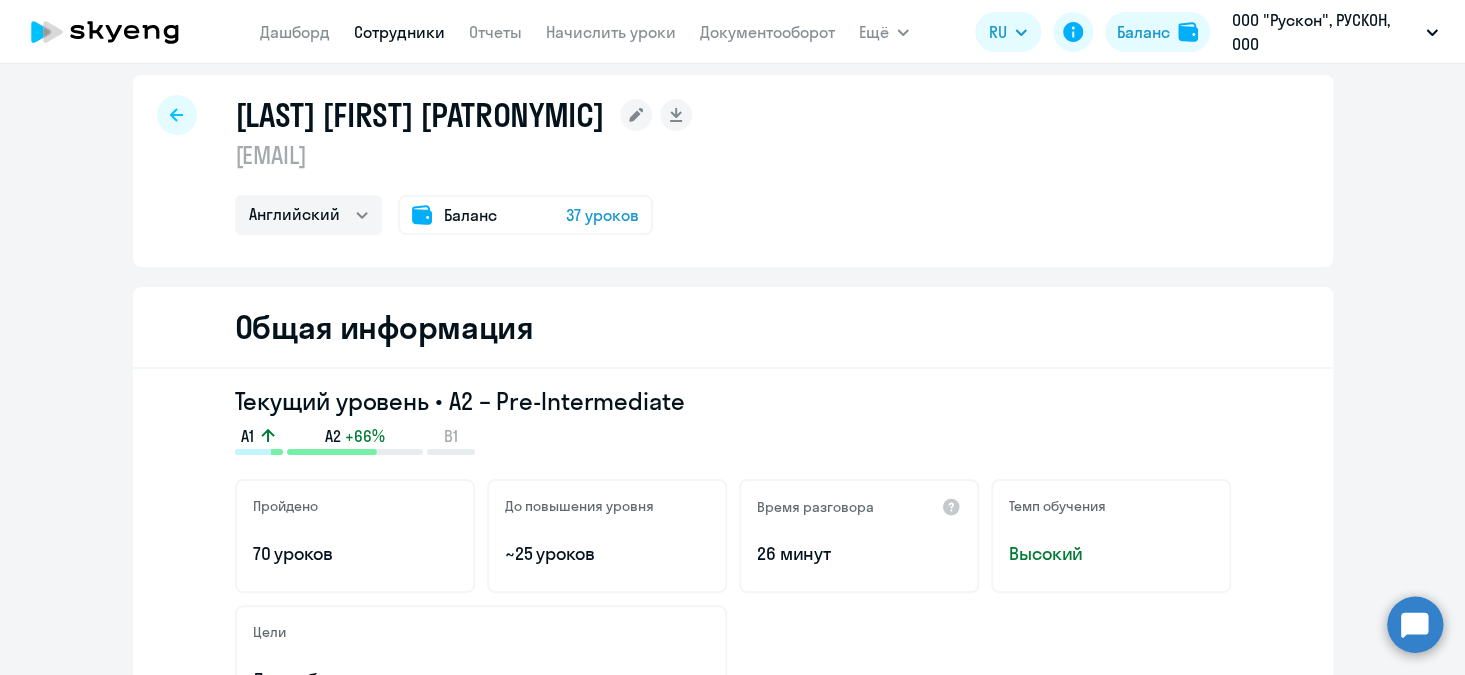 scroll, scrollTop: 0, scrollLeft: 0, axis: both 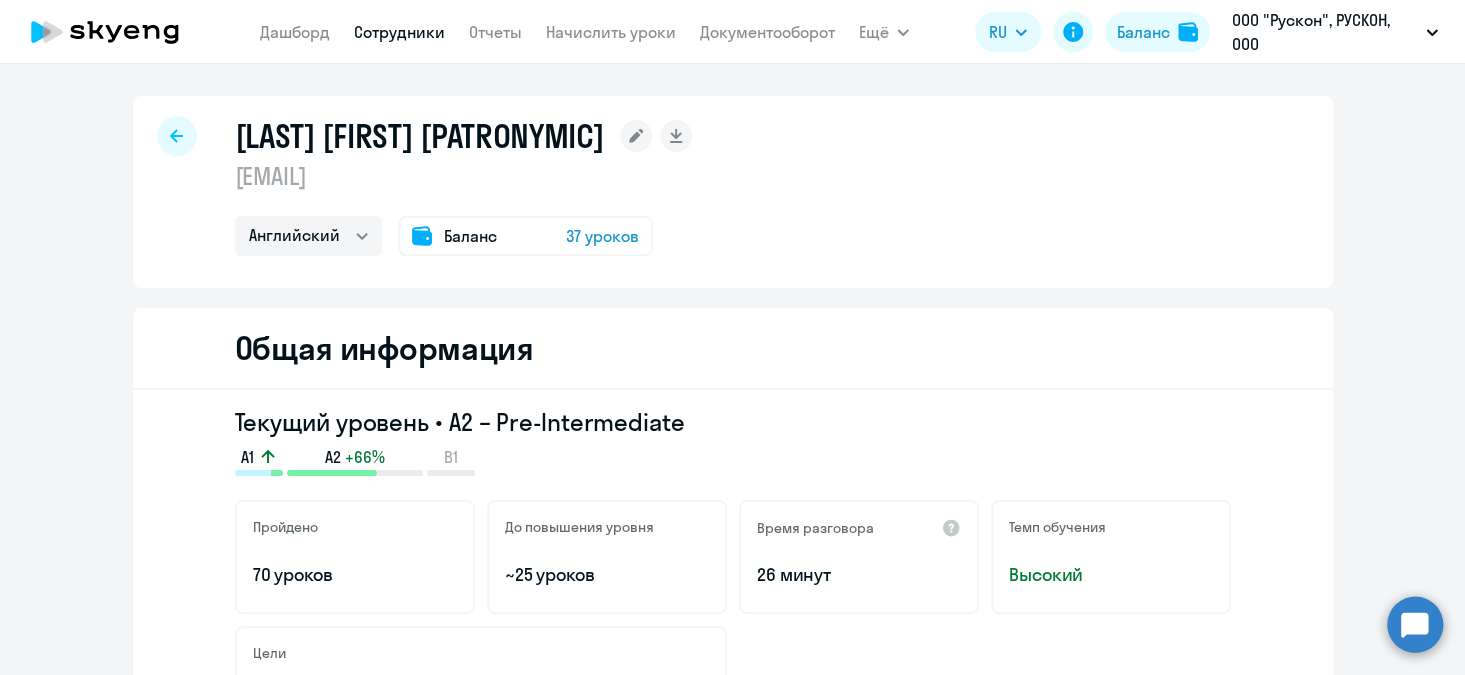 click on "[LAST] [FIRST] [PATRONYMIC]
[EMAIL]  Английский
Баланс 37 уроков" 